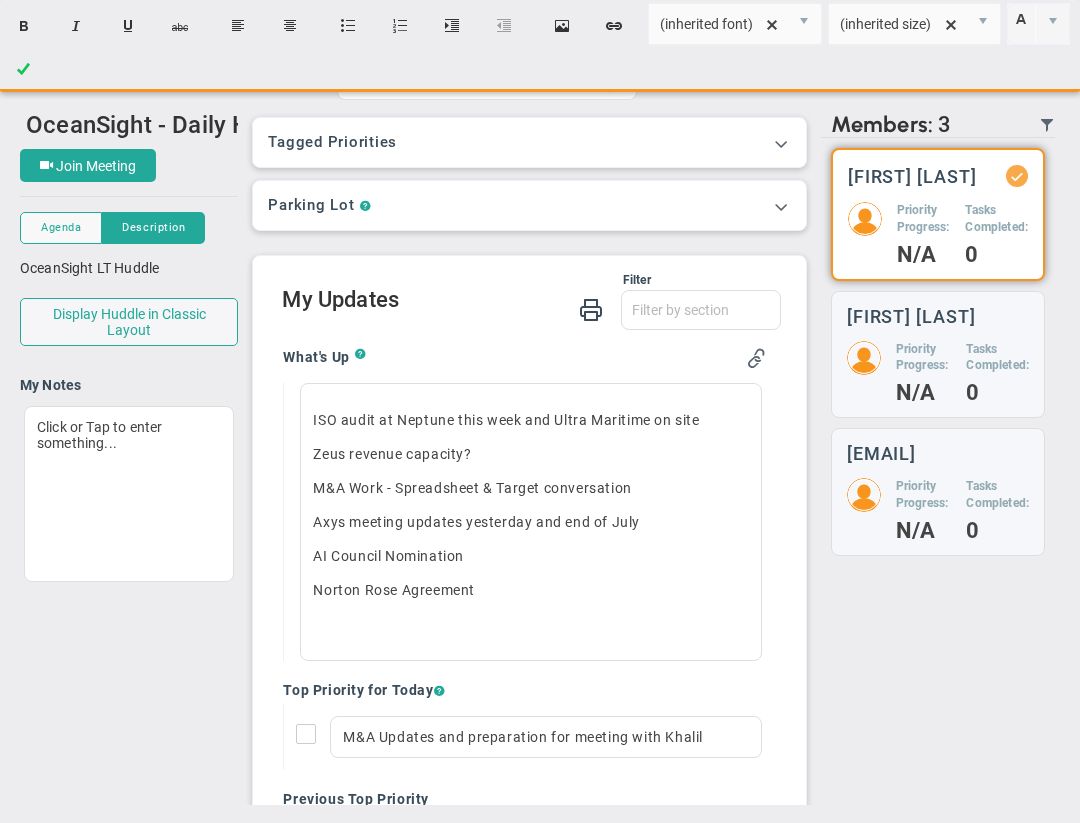scroll, scrollTop: 0, scrollLeft: 0, axis: both 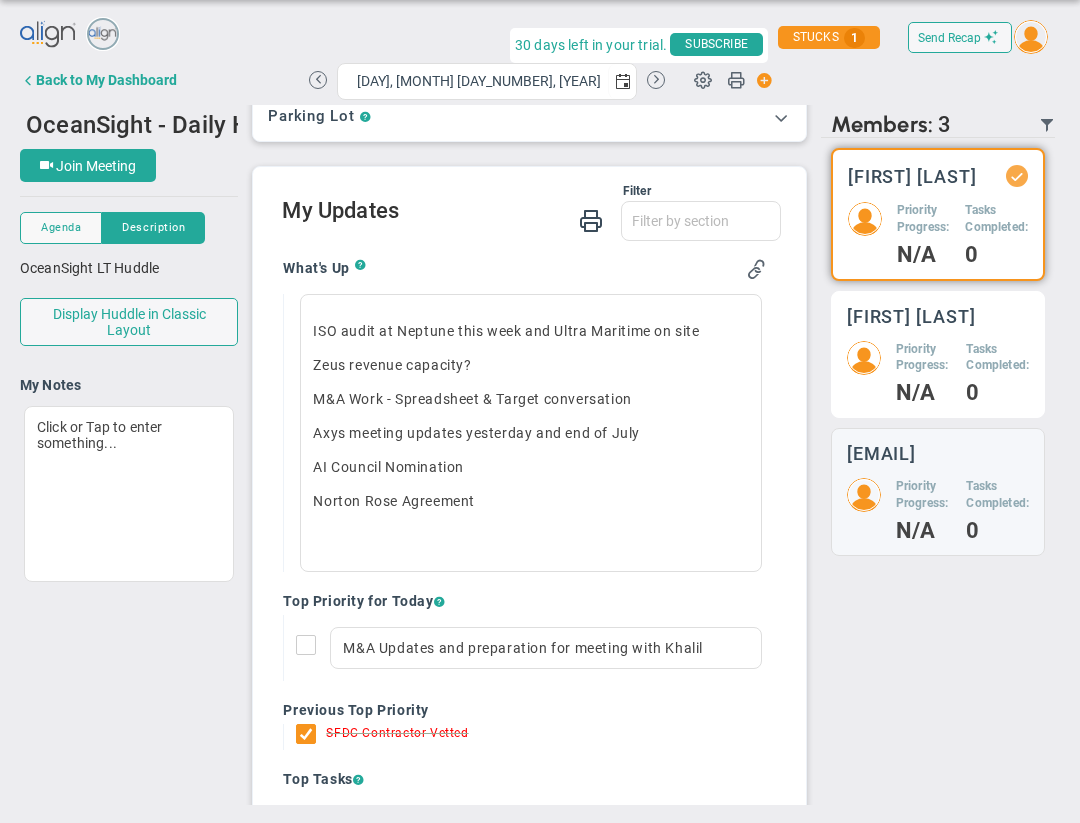 click on "Priority Progress:
N/A" at bounding box center [924, 233] 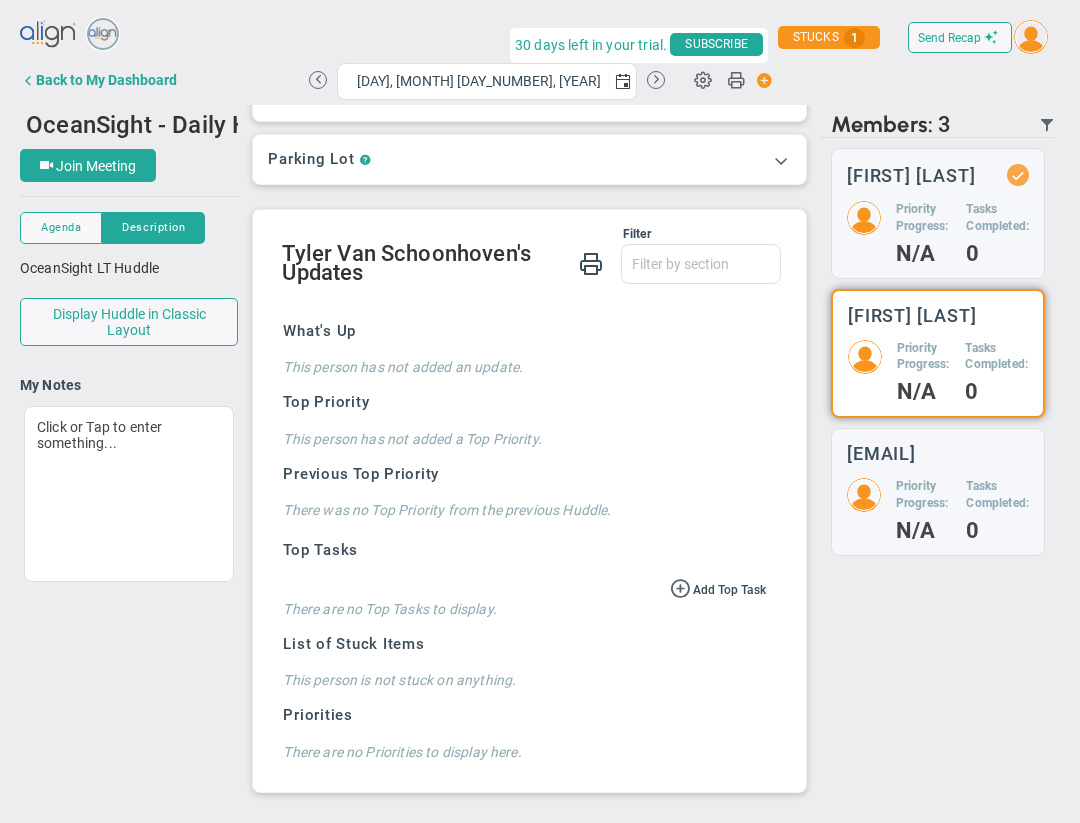 click on "Priority Progress:" at bounding box center (924, 357) 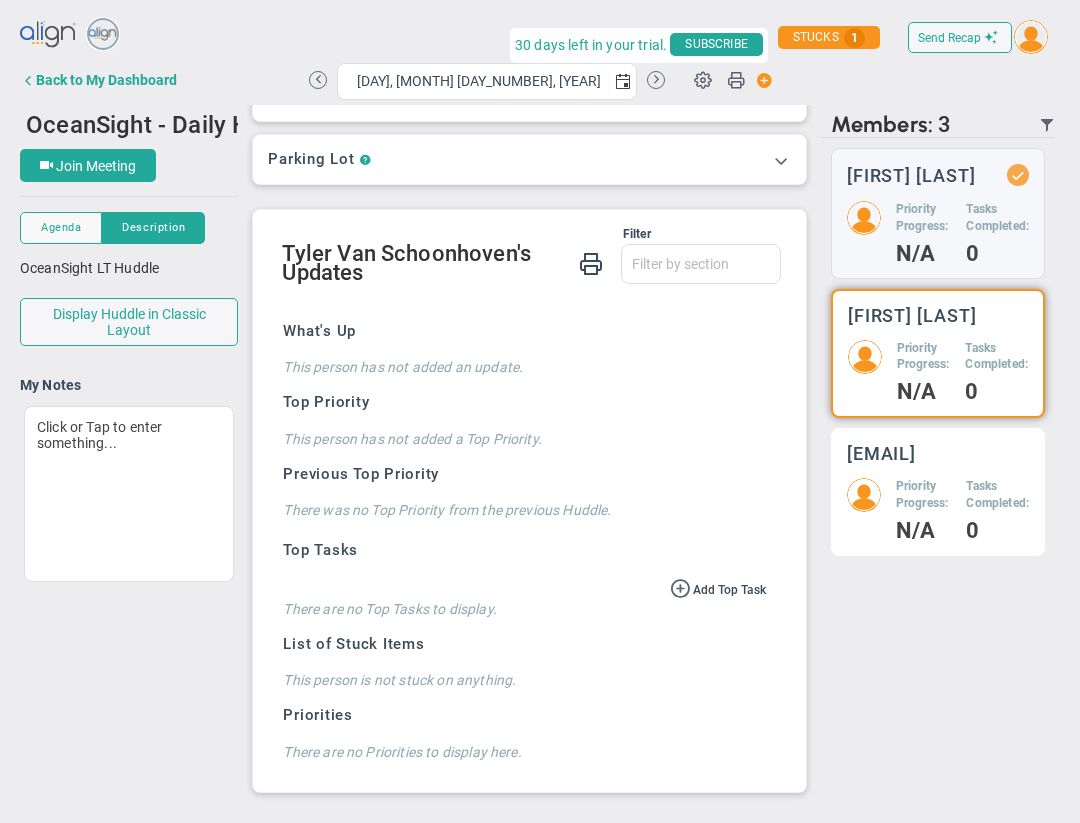 click on "Priority Progress:" at bounding box center (924, 218) 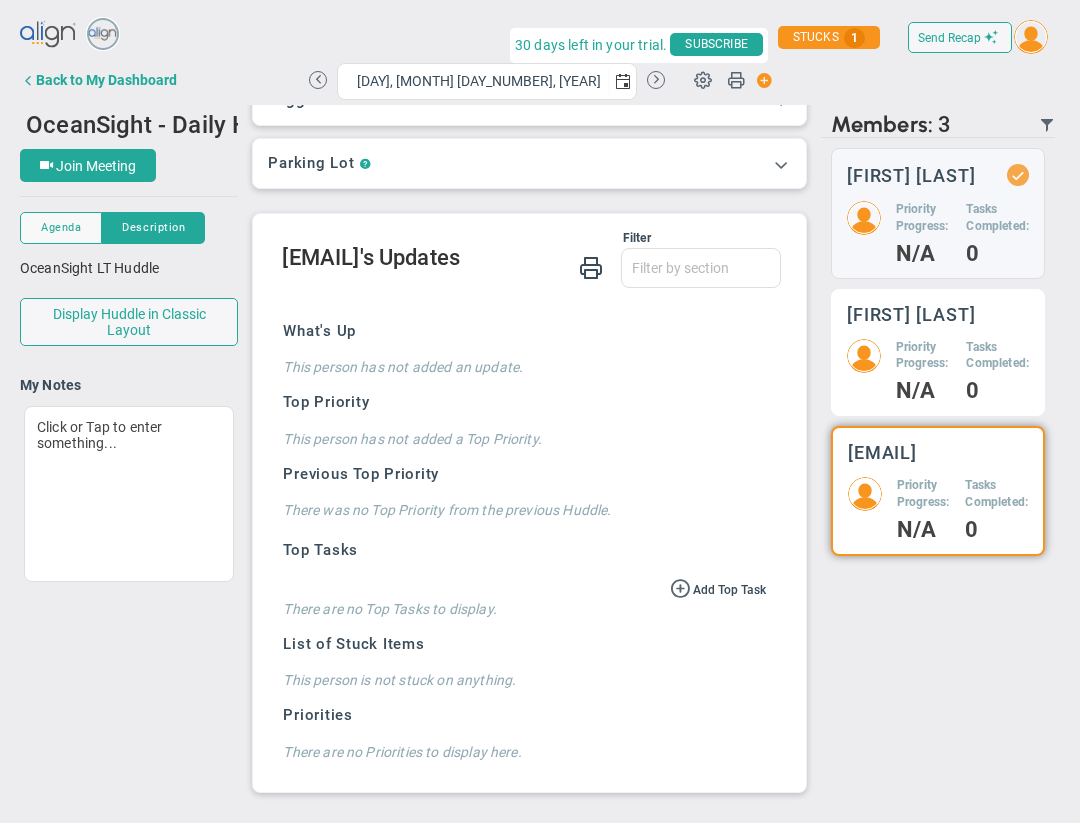 click on "Tyler Van Schoonhoven
Priority Progress:
N/A
Tasks Completed:
0" at bounding box center (938, 213) 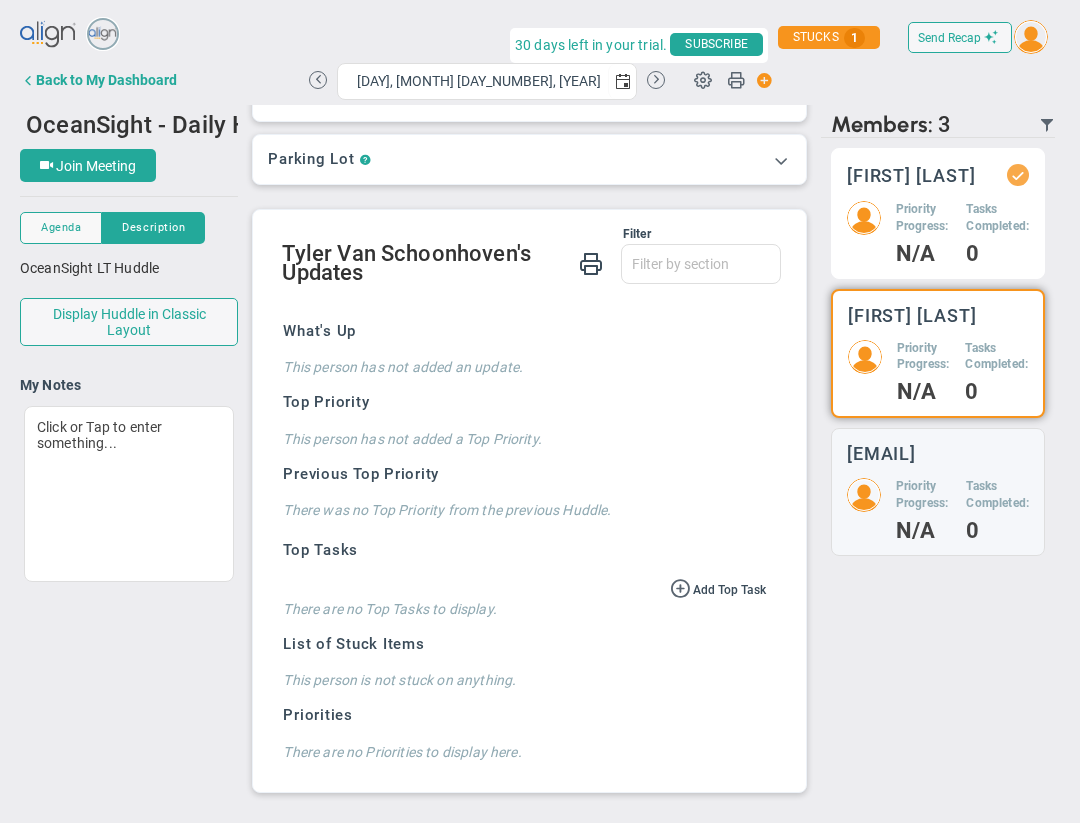 click on "N/A" at bounding box center [924, 254] 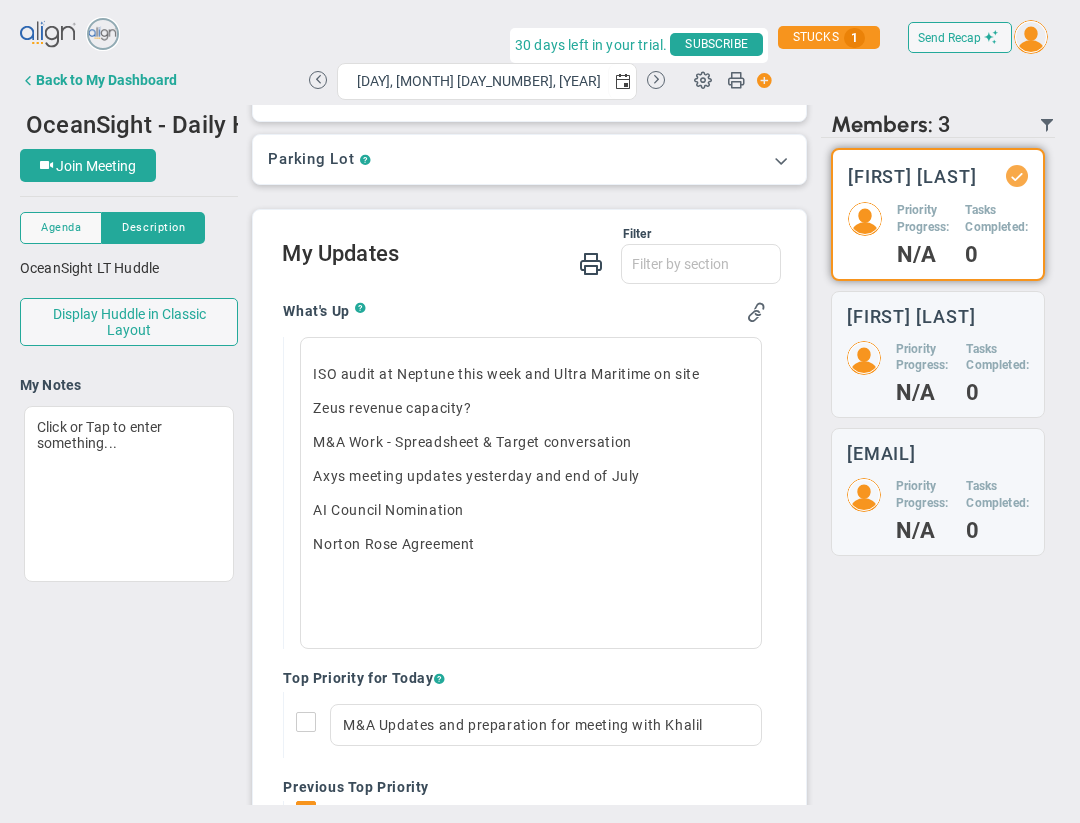 scroll, scrollTop: 166, scrollLeft: 0, axis: vertical 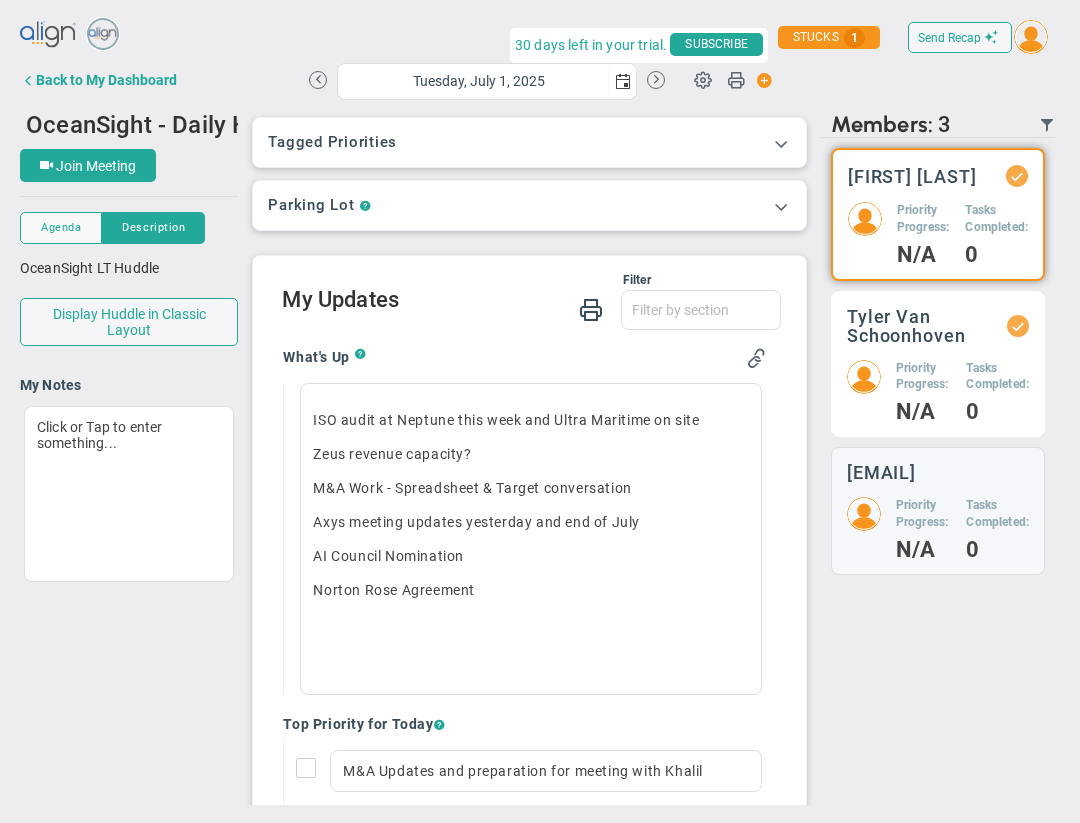 click on "Priority Progress:
N/A
Tasks Completed:
0" at bounding box center (938, 233) 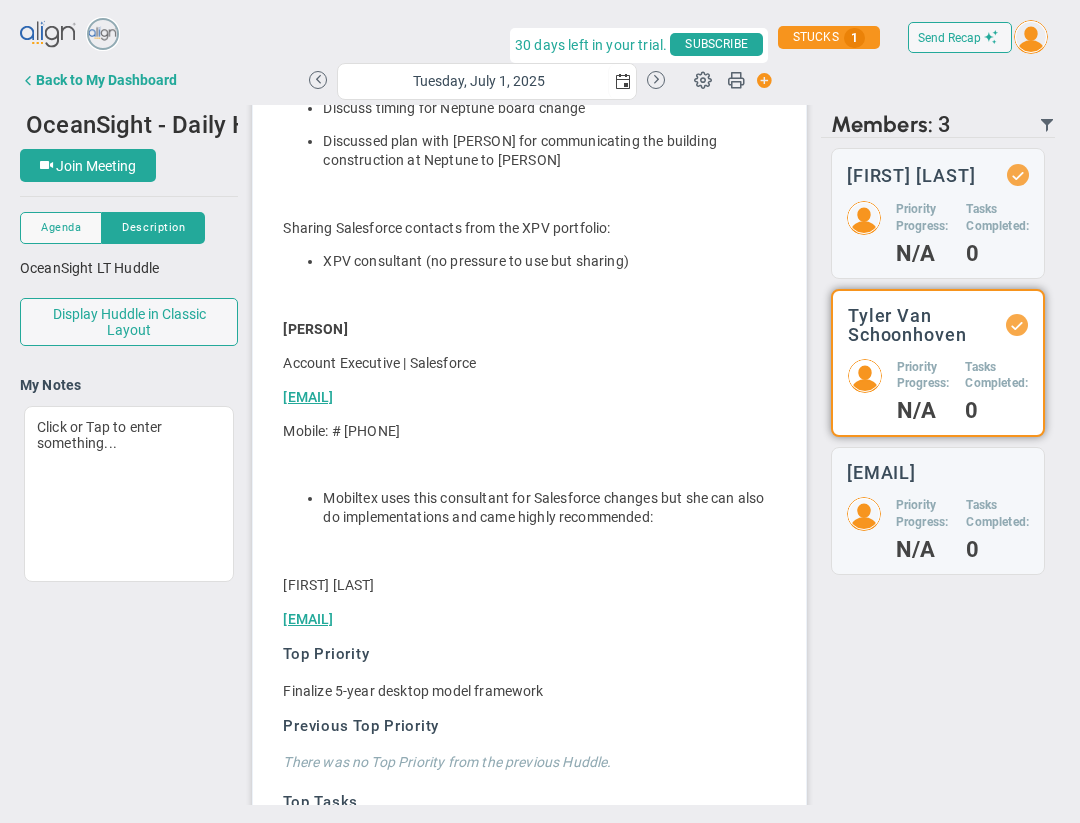 scroll, scrollTop: 446, scrollLeft: 0, axis: vertical 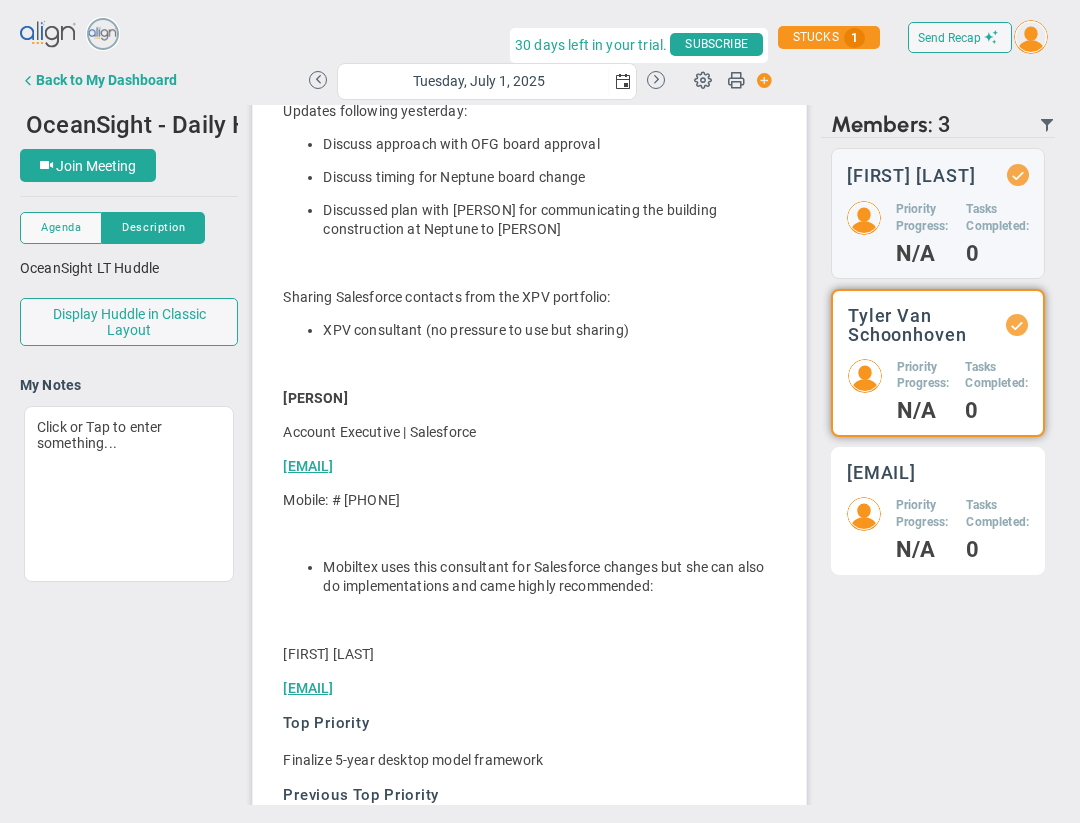 click on "Tasks Completed:
0" at bounding box center (997, 232) 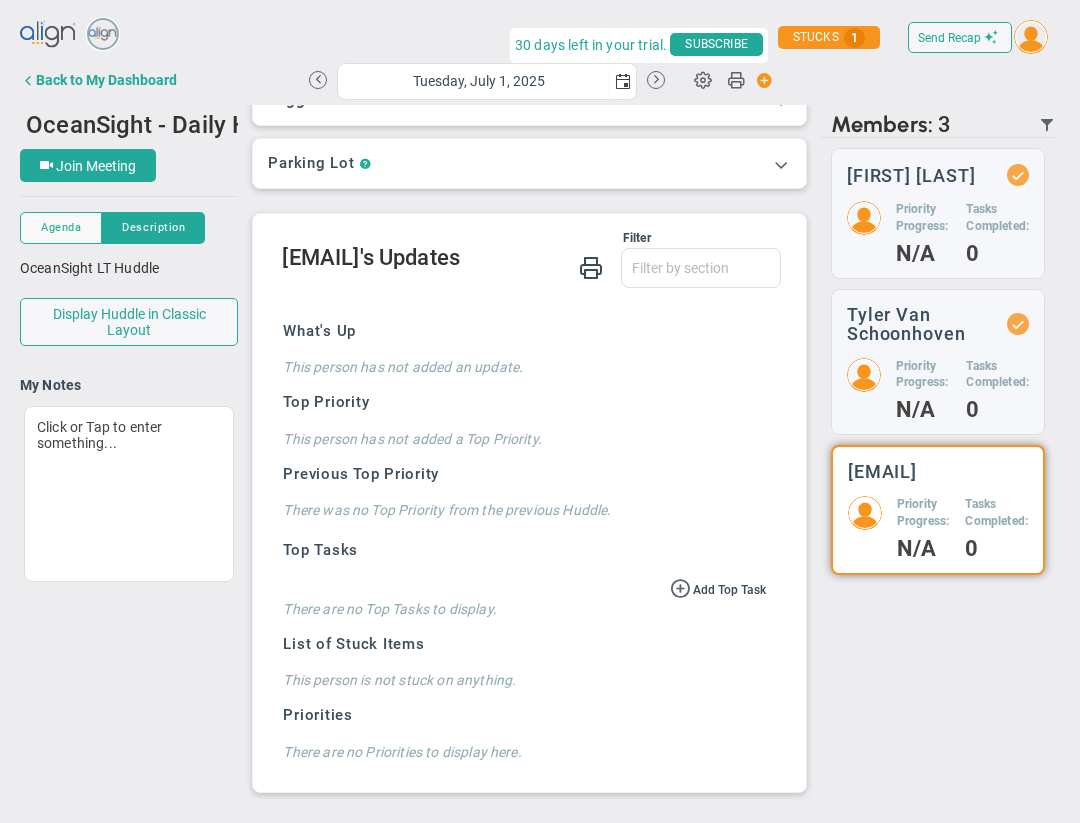 click on "Tasks Completed:" at bounding box center (924, 513) 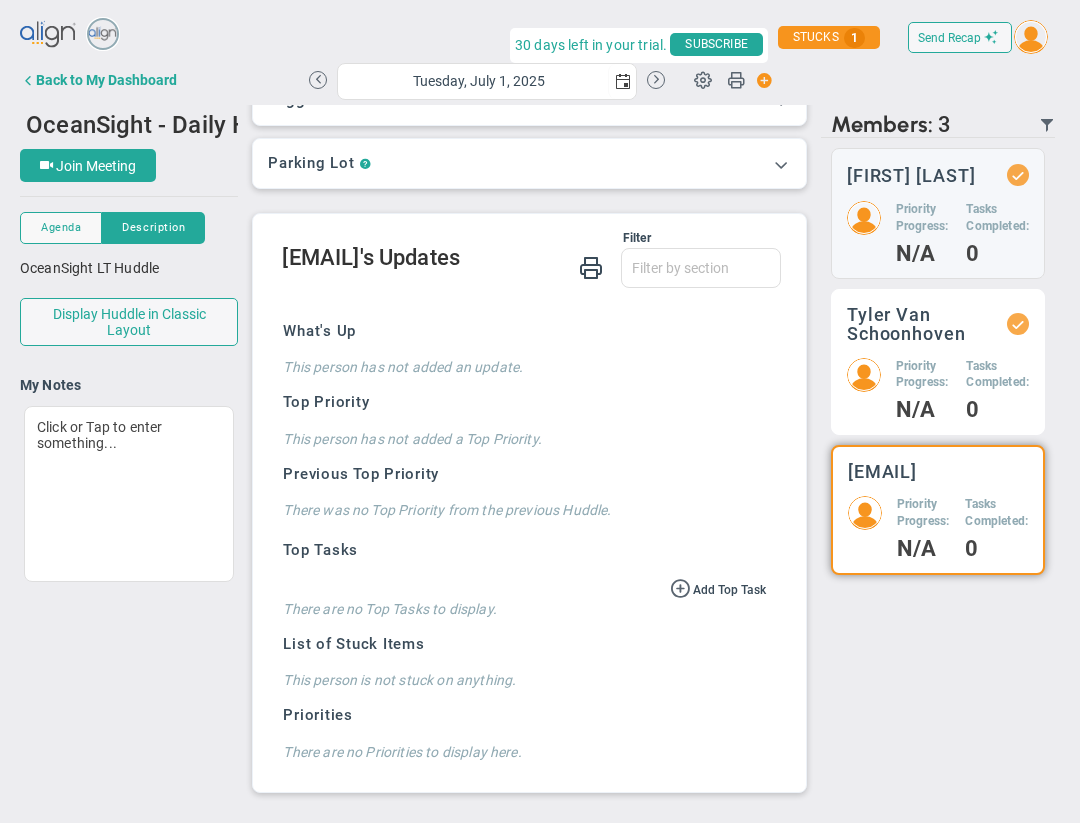 click on "Priority Progress:" at bounding box center [924, 218] 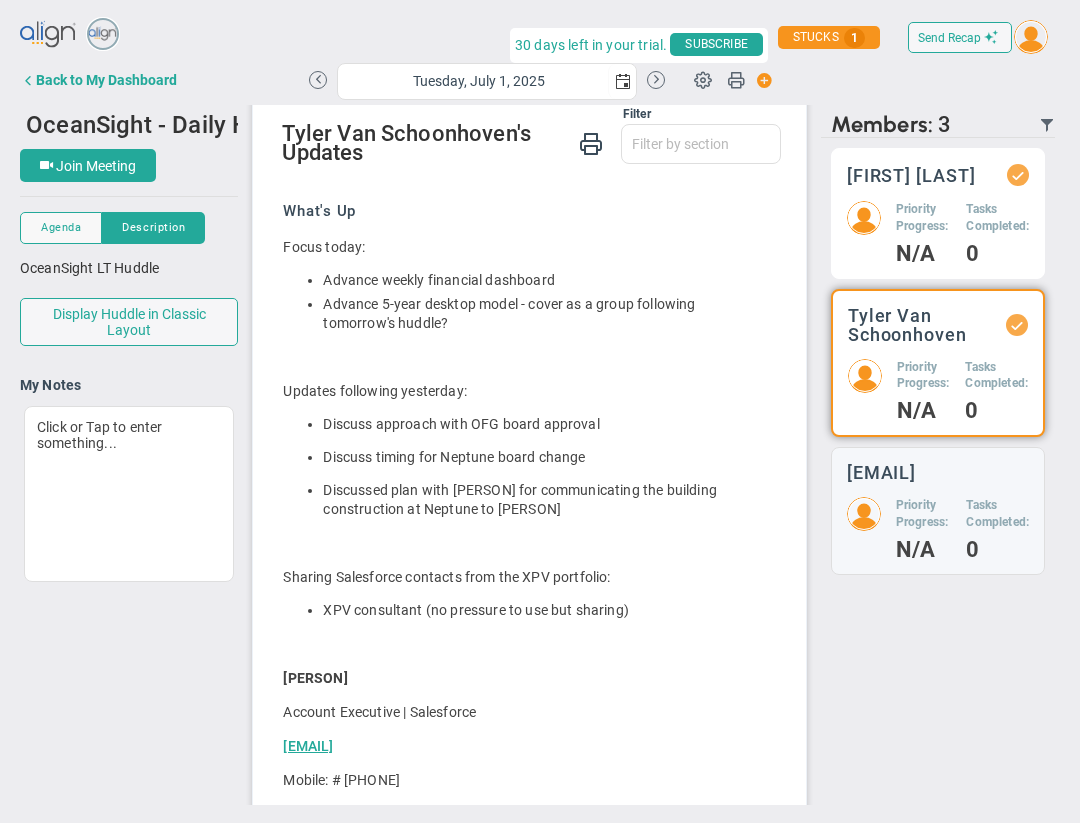 click on "Priority Progress:" at bounding box center [924, 218] 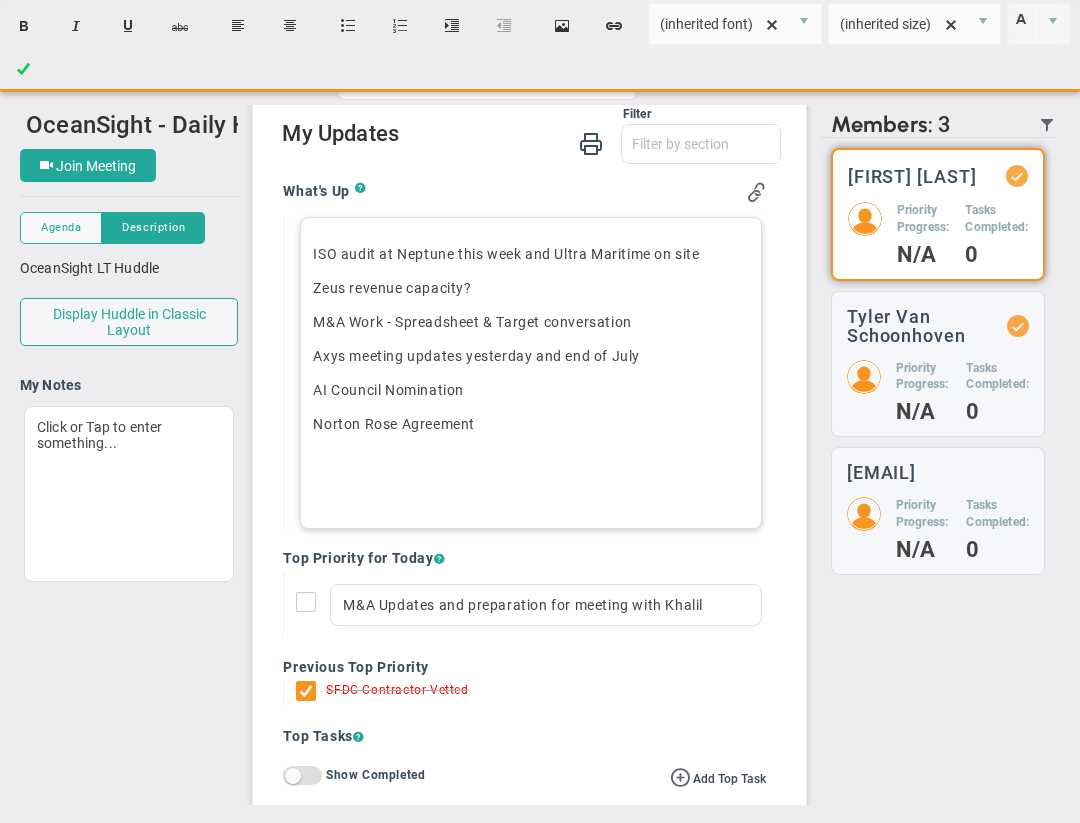 click on "Norton Rose Agreement" at bounding box center (530, 424) 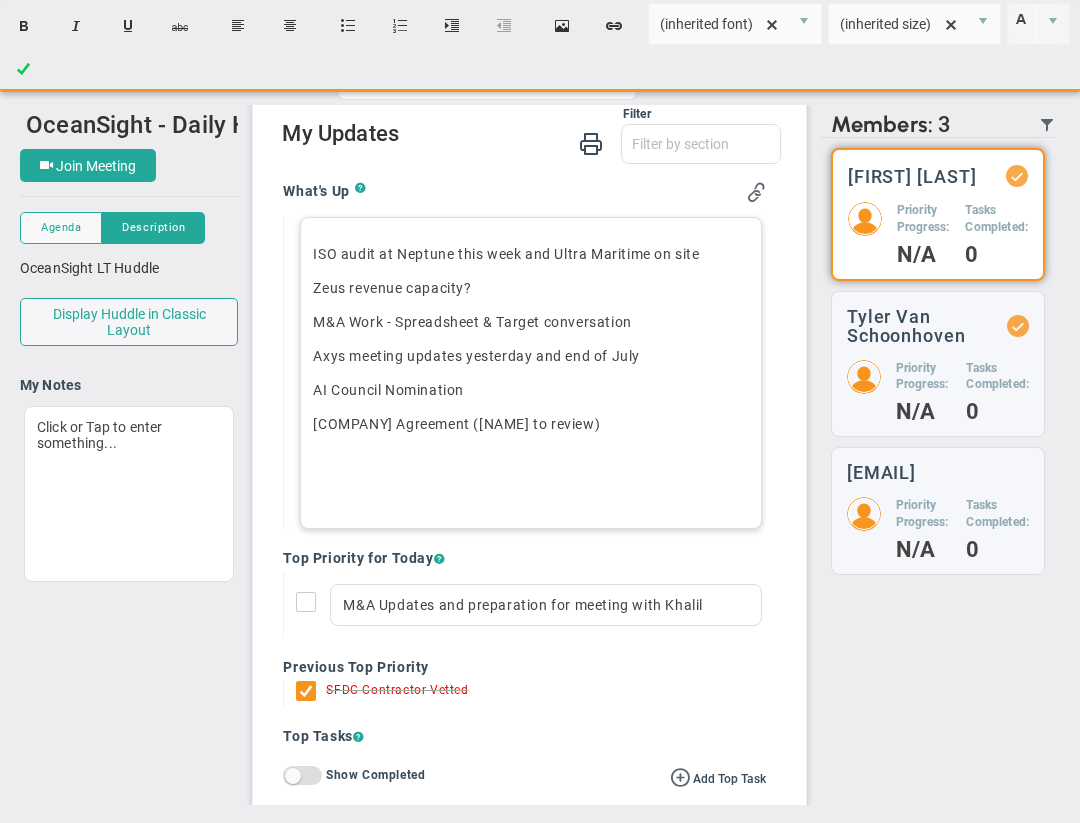 click on "AI Council Nomination" at bounding box center (530, 390) 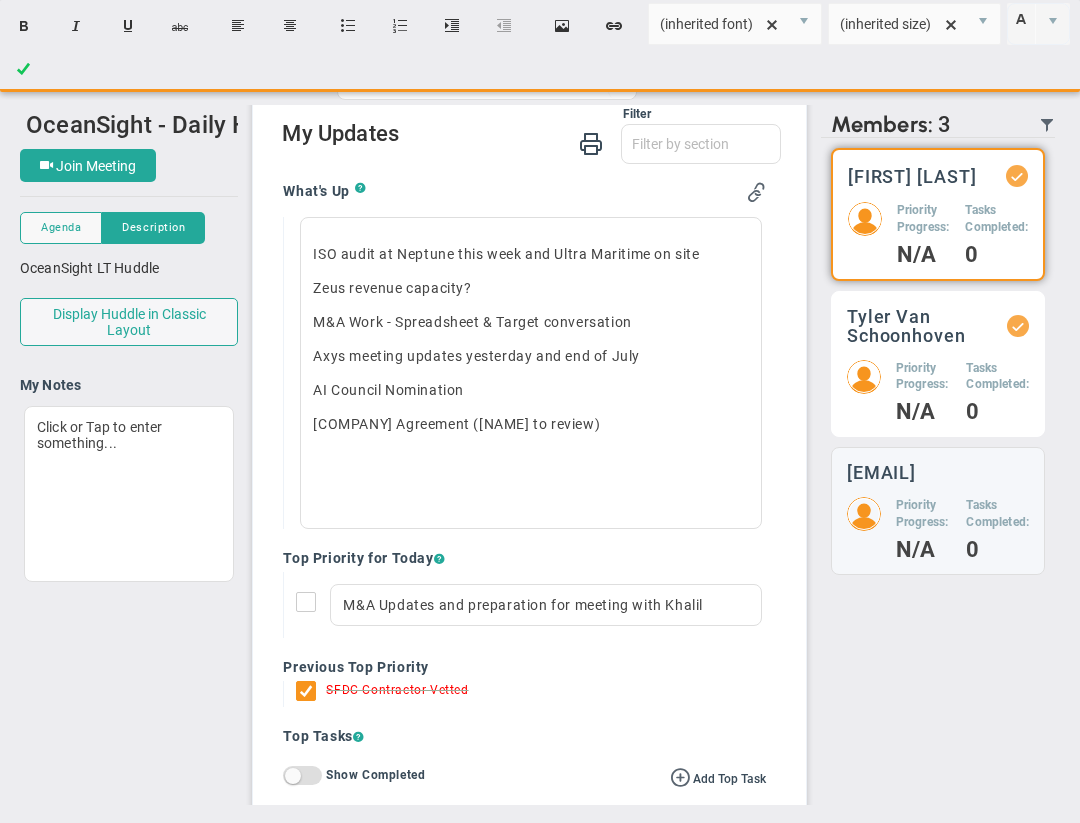 click on "Priority Progress:
N/A
Tasks Completed:
0" at bounding box center [938, 233] 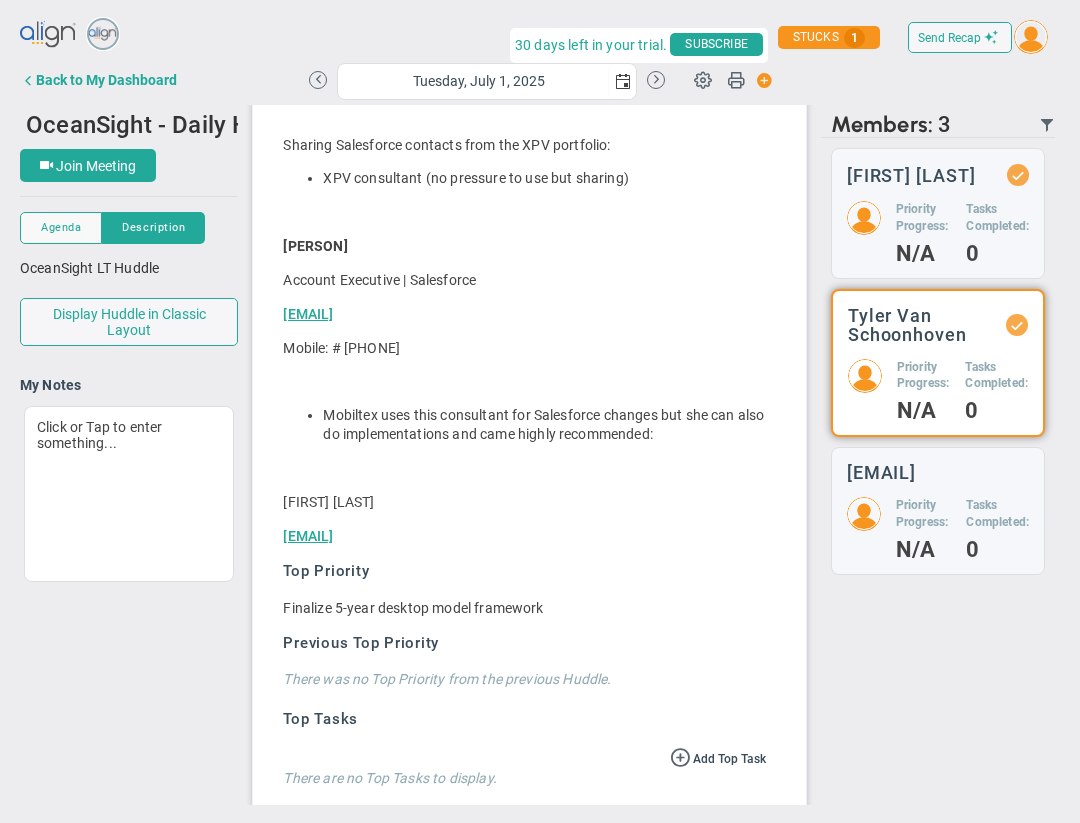 scroll, scrollTop: 597, scrollLeft: 0, axis: vertical 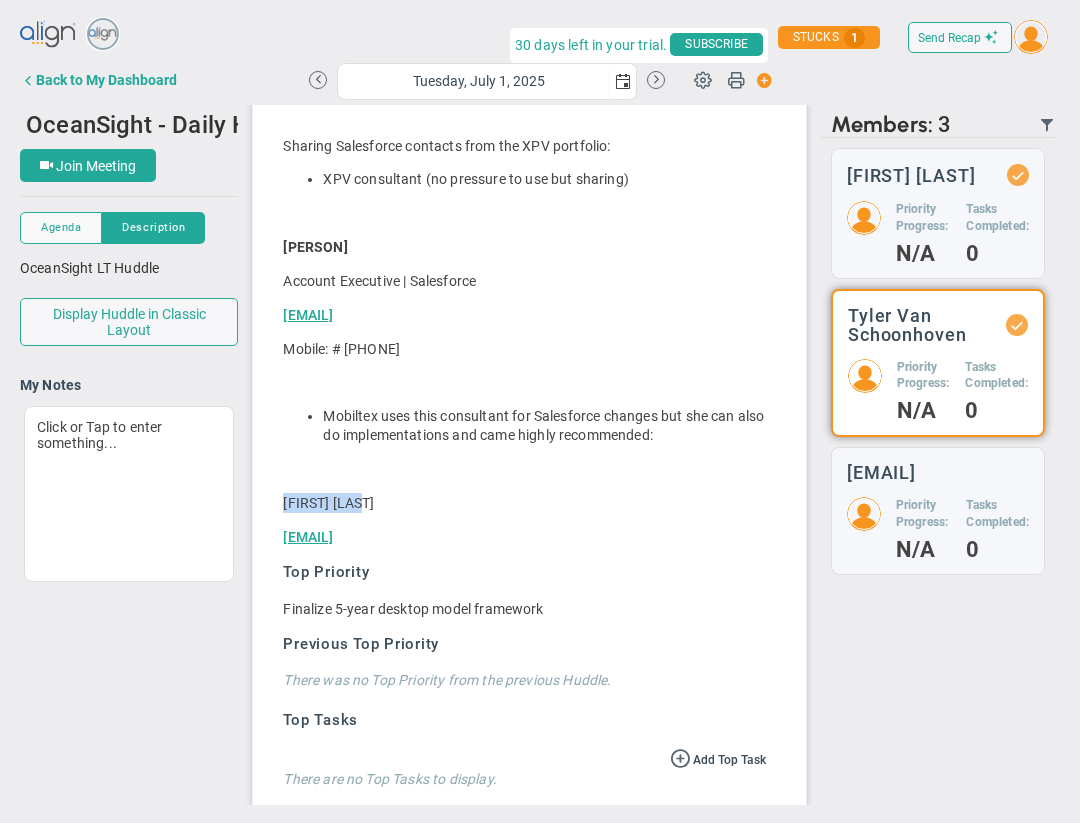 drag, startPoint x: 284, startPoint y: 504, endPoint x: 357, endPoint y: 499, distance: 73.171036 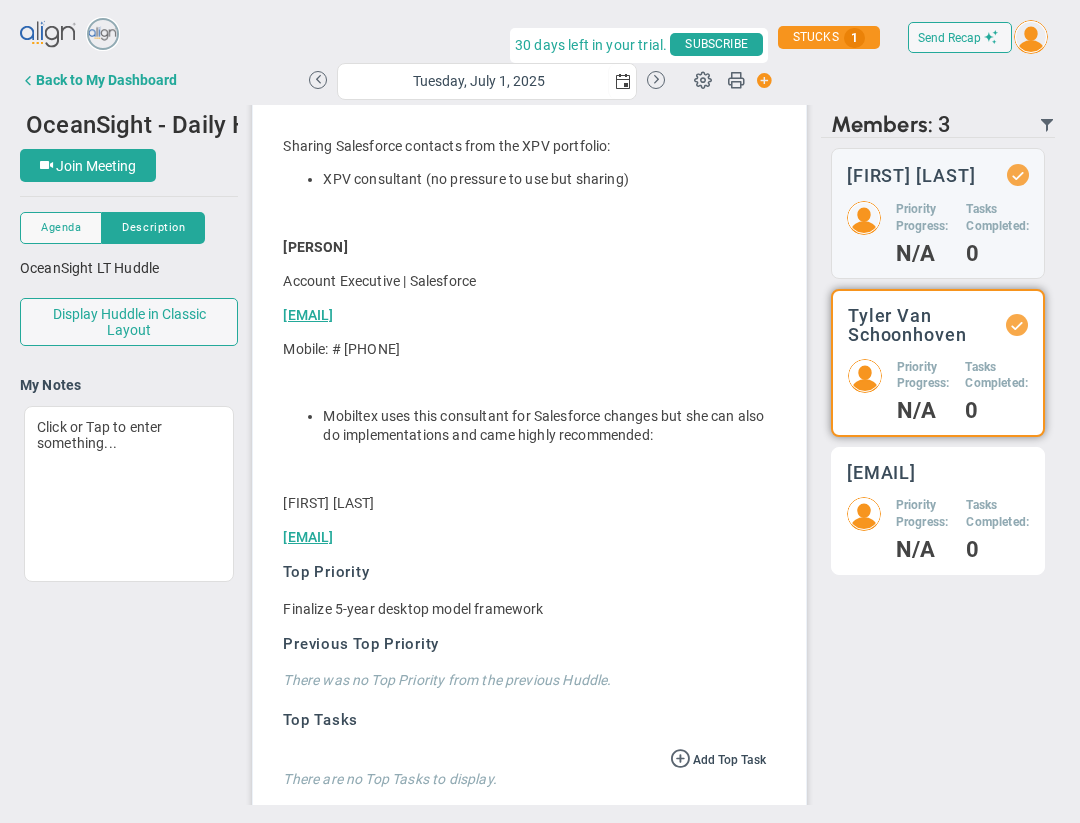 click on "Priority Progress:" at bounding box center (924, 218) 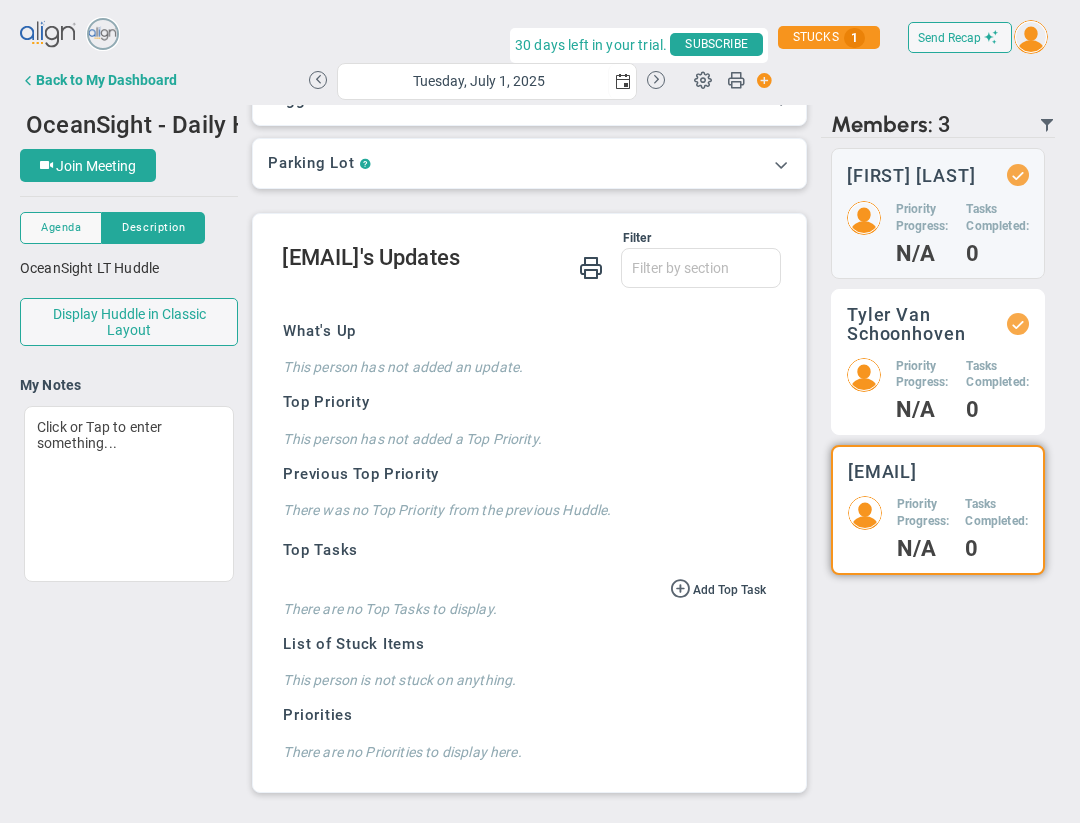 click on "Priority Progress:" at bounding box center [924, 218] 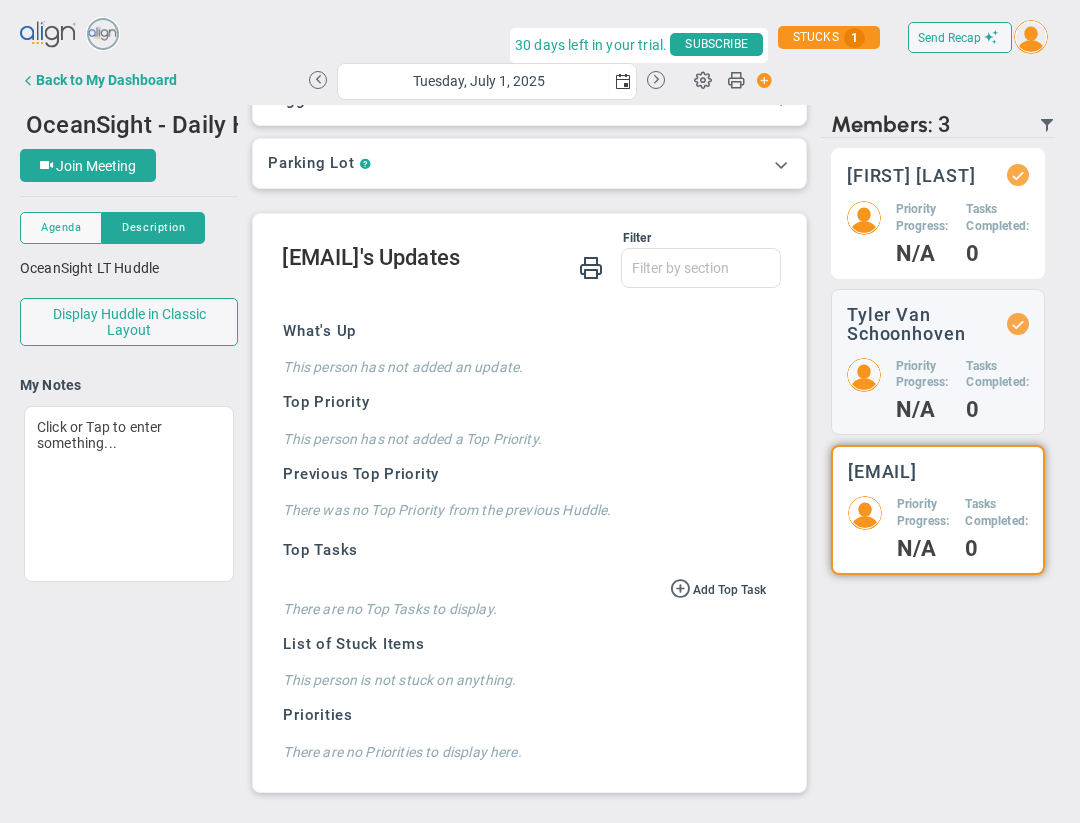 scroll, scrollTop: 166, scrollLeft: 0, axis: vertical 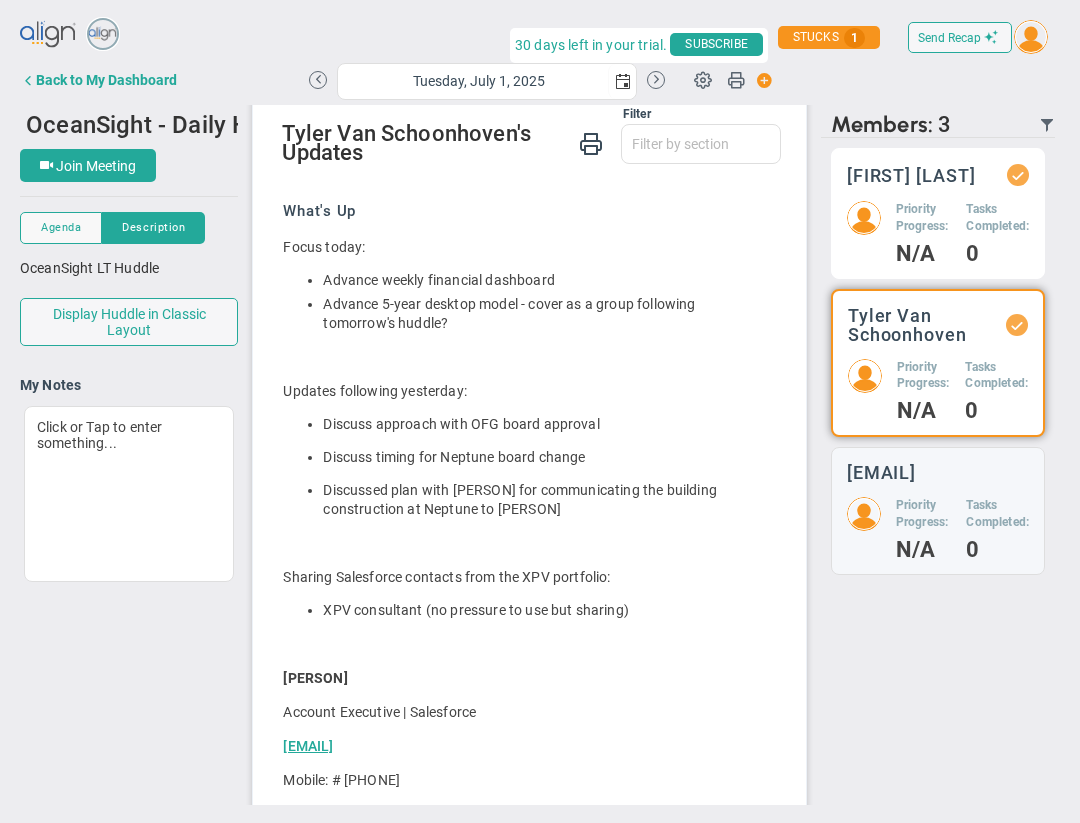 click on "Priority Progress:" at bounding box center [924, 218] 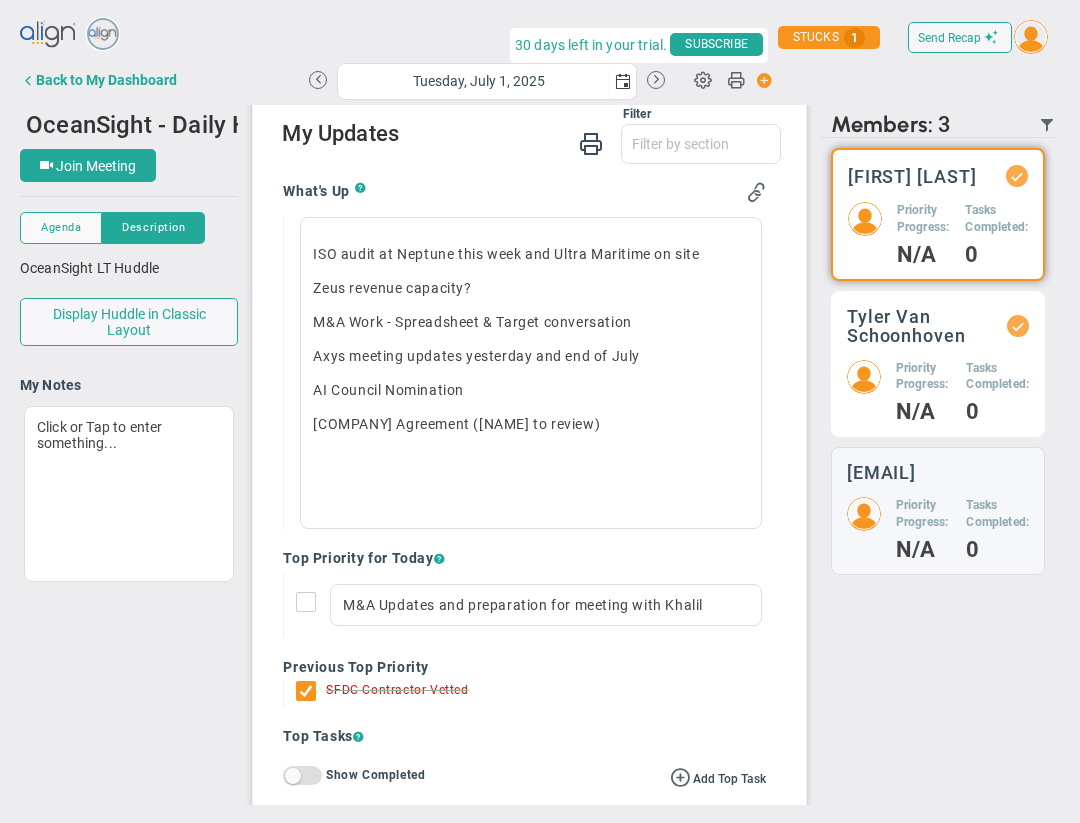 click on "Tyler Van Schoonhoven" at bounding box center [912, 176] 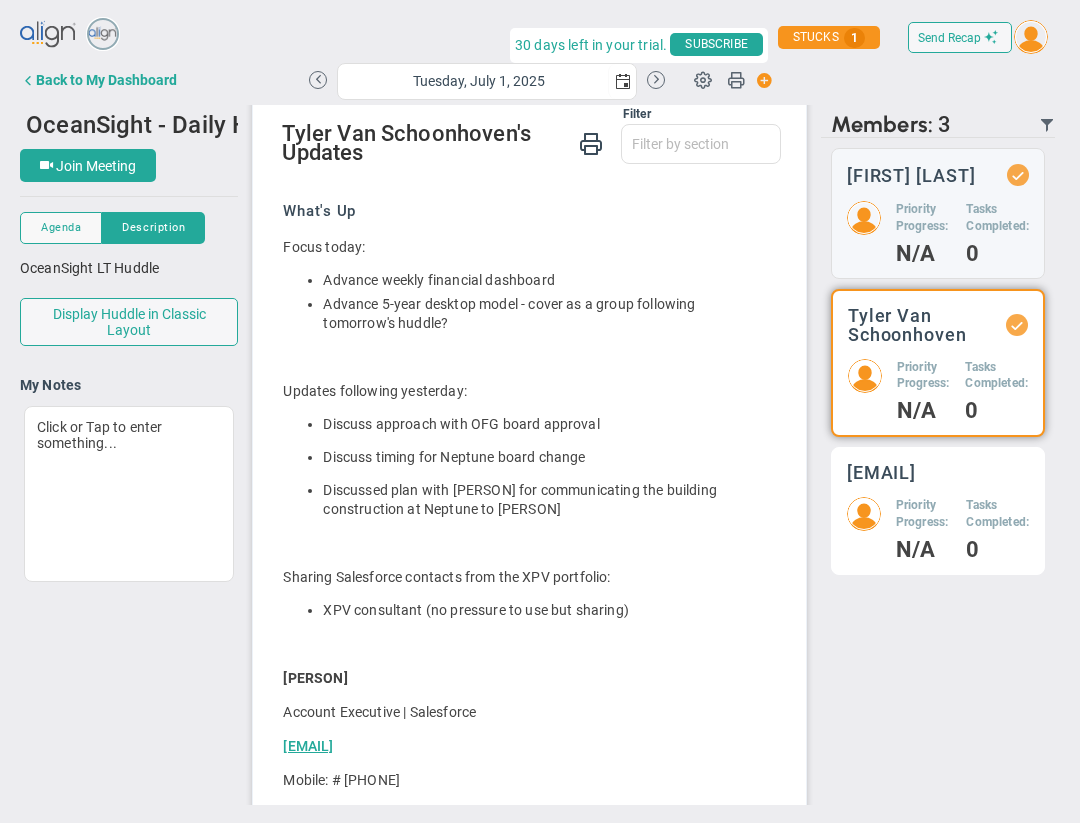 click on "Priority Progress:
N/A
Tasks Completed:
0" at bounding box center (938, 232) 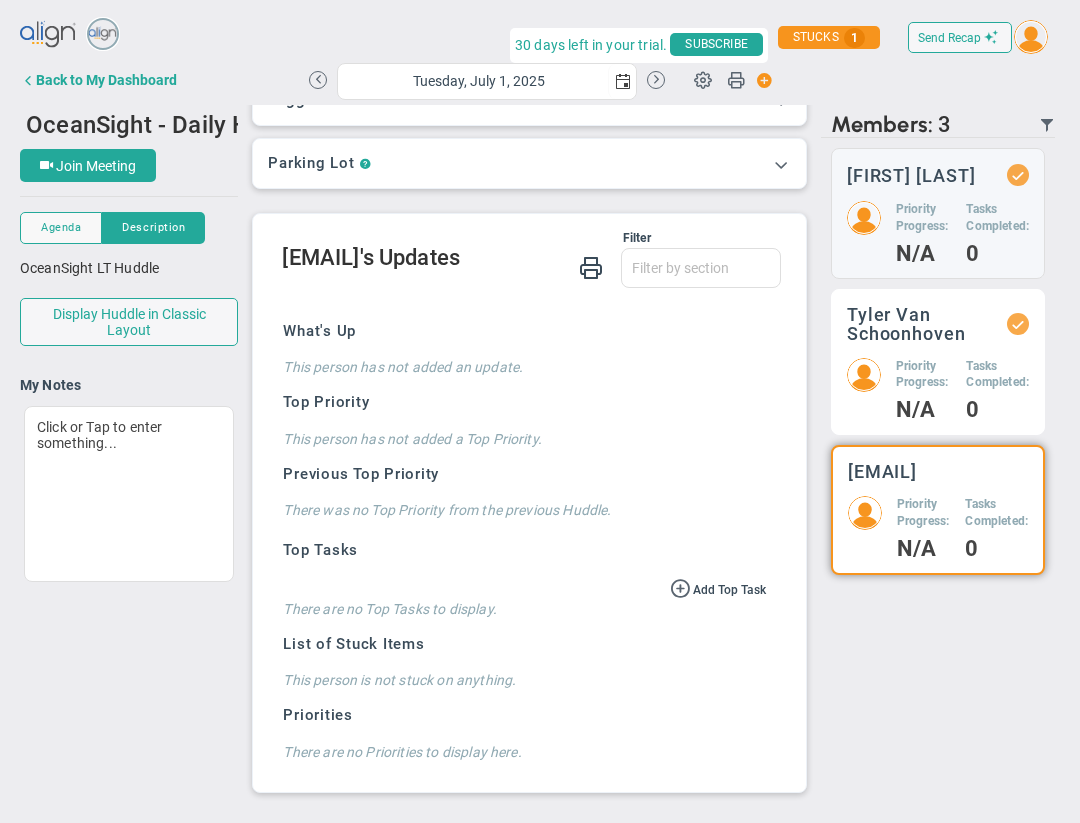 click on "[PERSON]         Priority Progress:   N/A     Tasks Completed:   0" at bounding box center (938, 213) 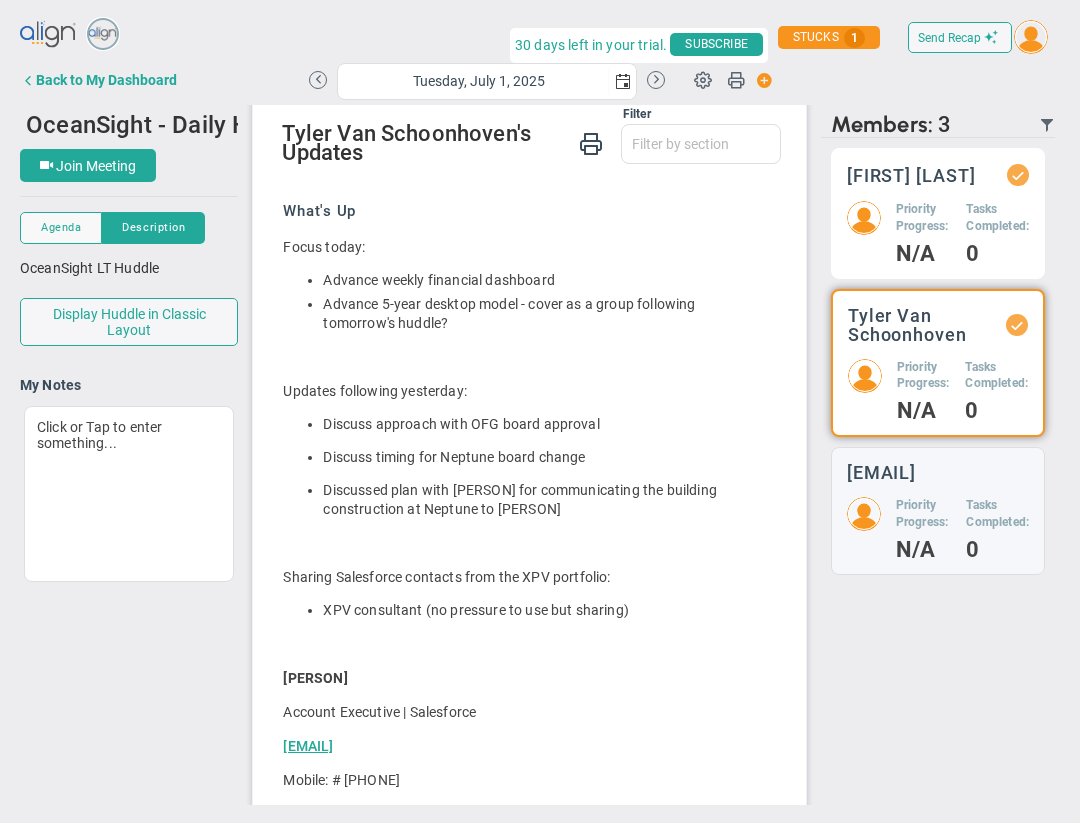 click on "Priority Progress:
N/A
Tasks Completed:
0" at bounding box center [938, 232] 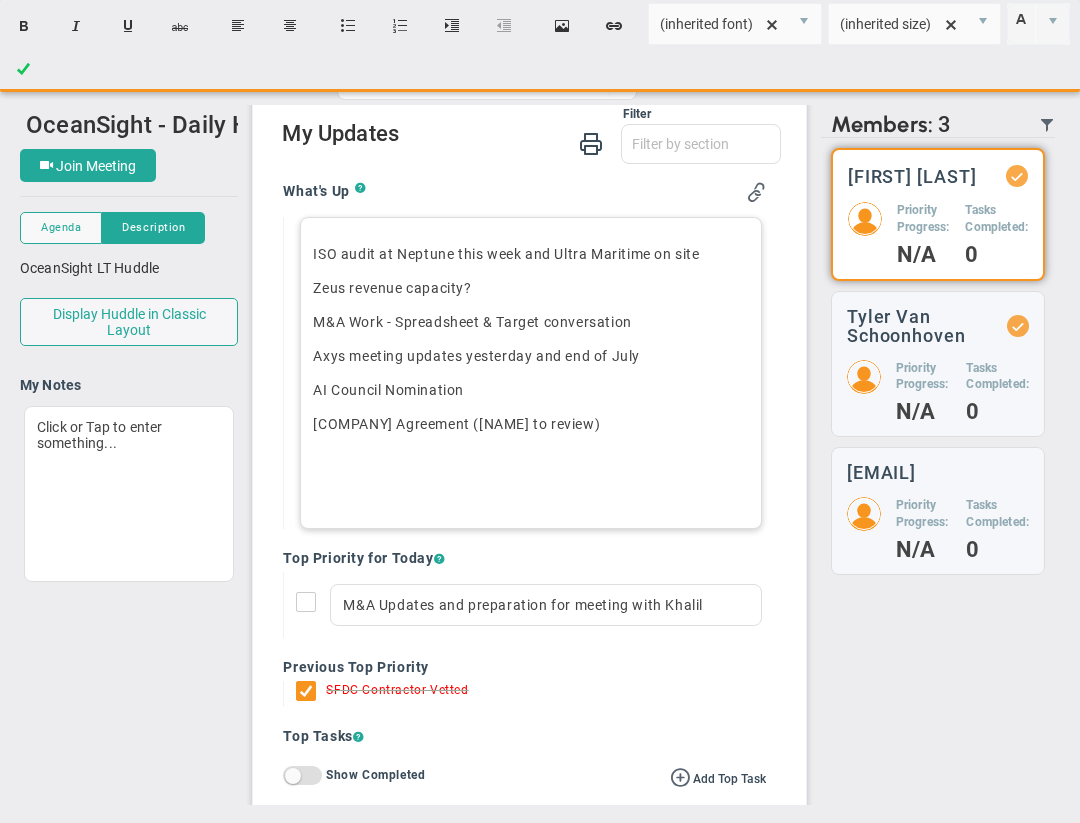 click on "Axys meeting updates yesterday and end of July" at bounding box center (530, 356) 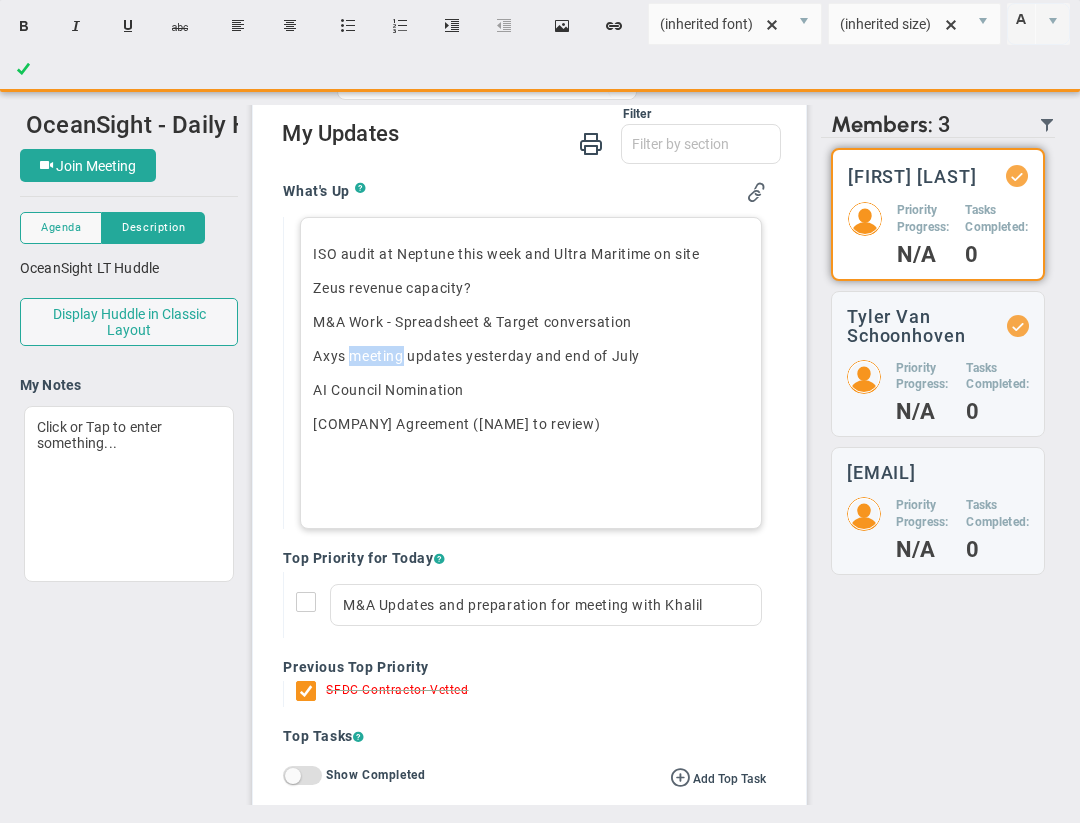 click on "Axys meeting updates yesterday and end of July" at bounding box center [530, 356] 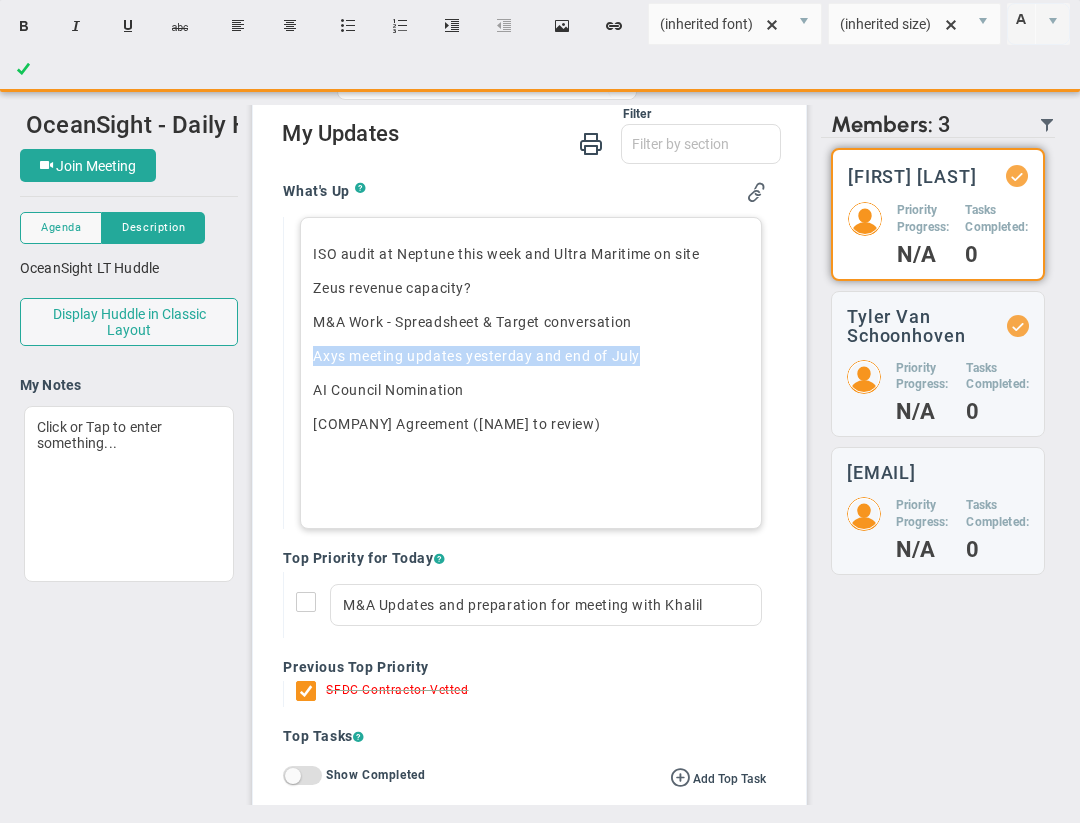 click on "Axys meeting updates yesterday and end of July" at bounding box center [530, 356] 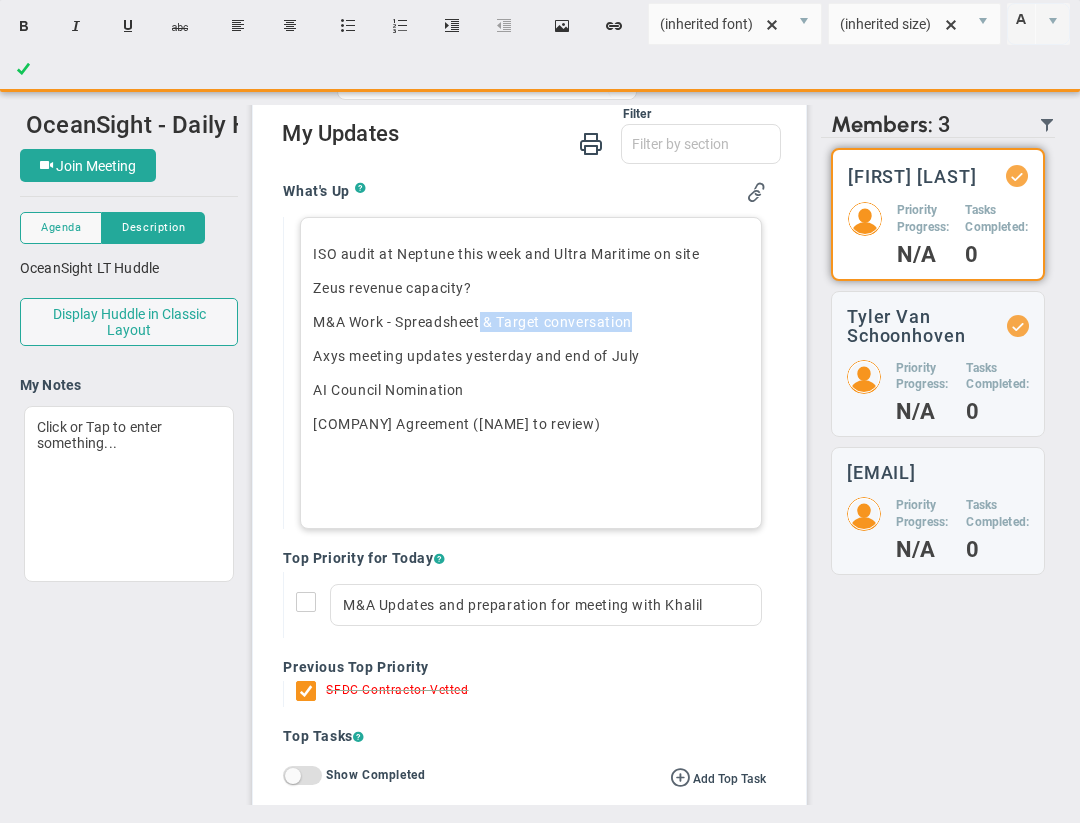 drag, startPoint x: 643, startPoint y: 321, endPoint x: 482, endPoint y: 321, distance: 161 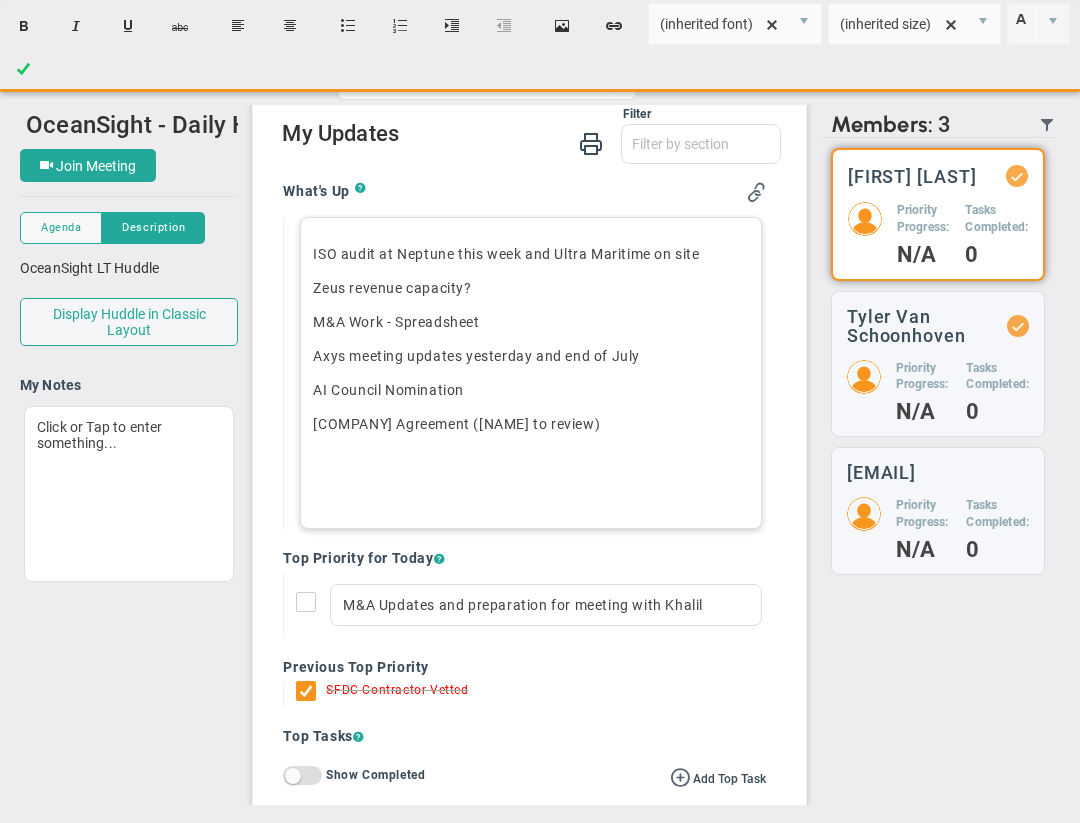 click on "Axys meeting updates yesterday and end of July" at bounding box center [530, 356] 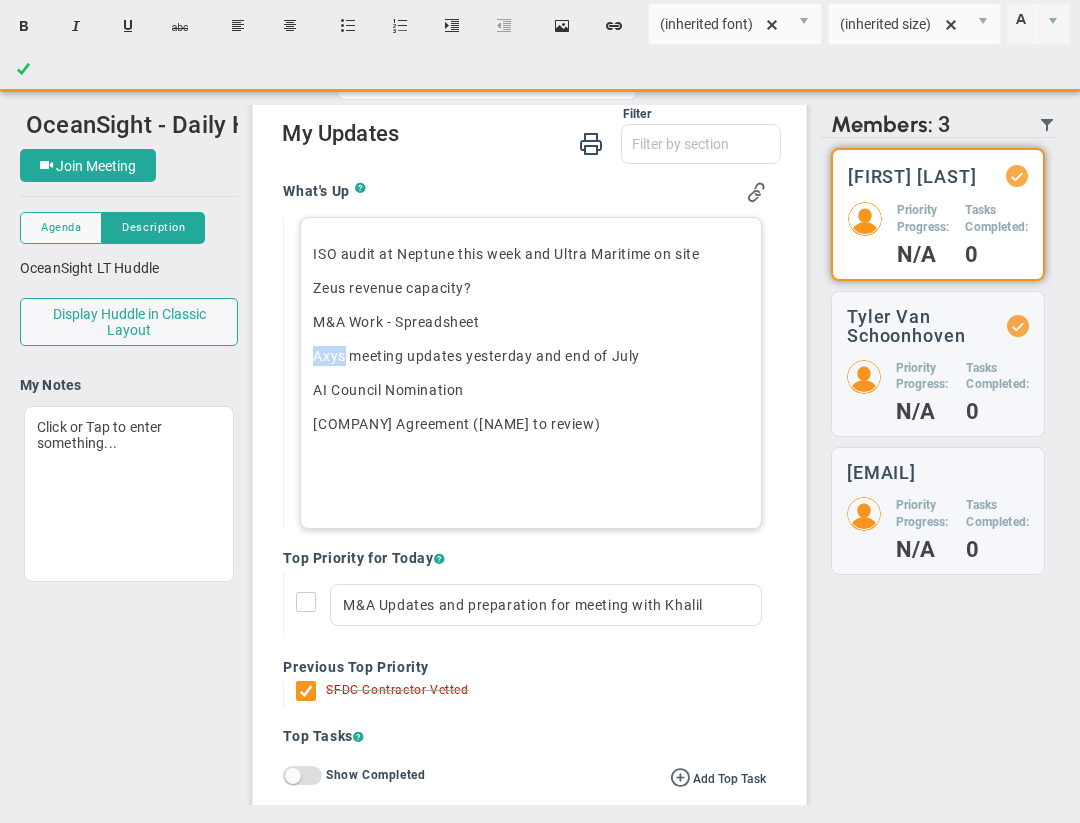 click on "Axys meeting updates yesterday and end of July" at bounding box center (530, 356) 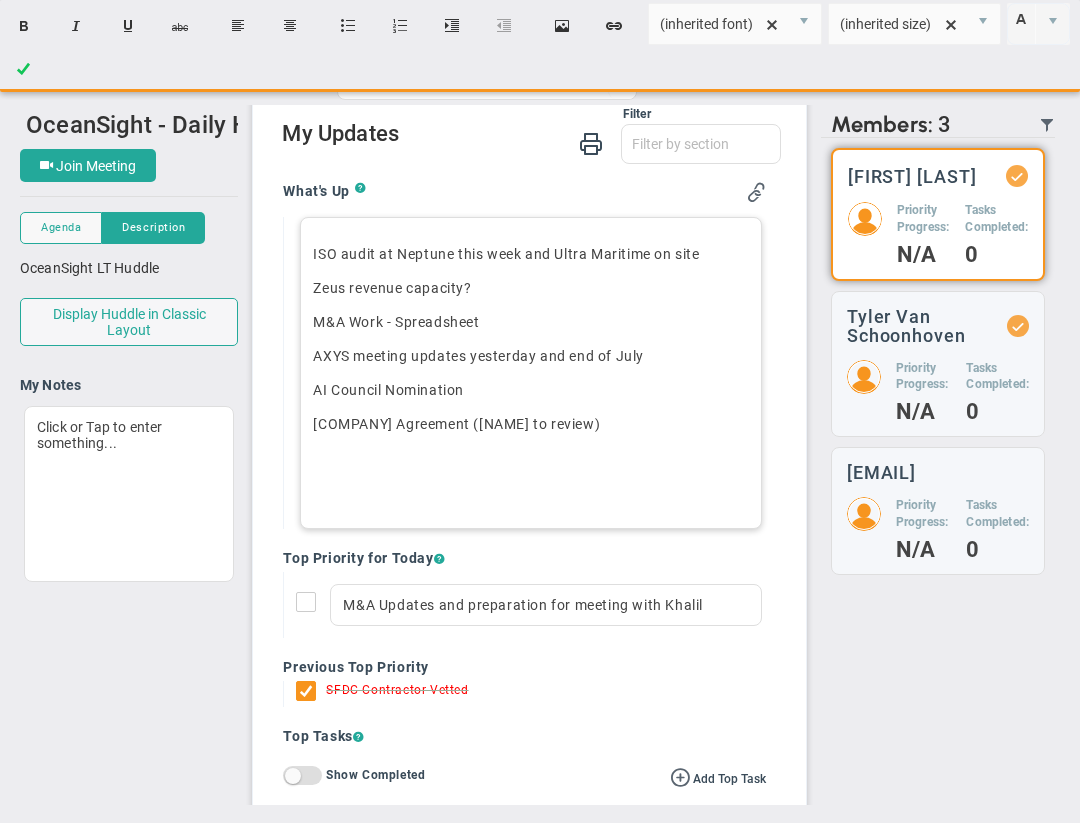 click on "AI Council Nomination" at bounding box center (530, 390) 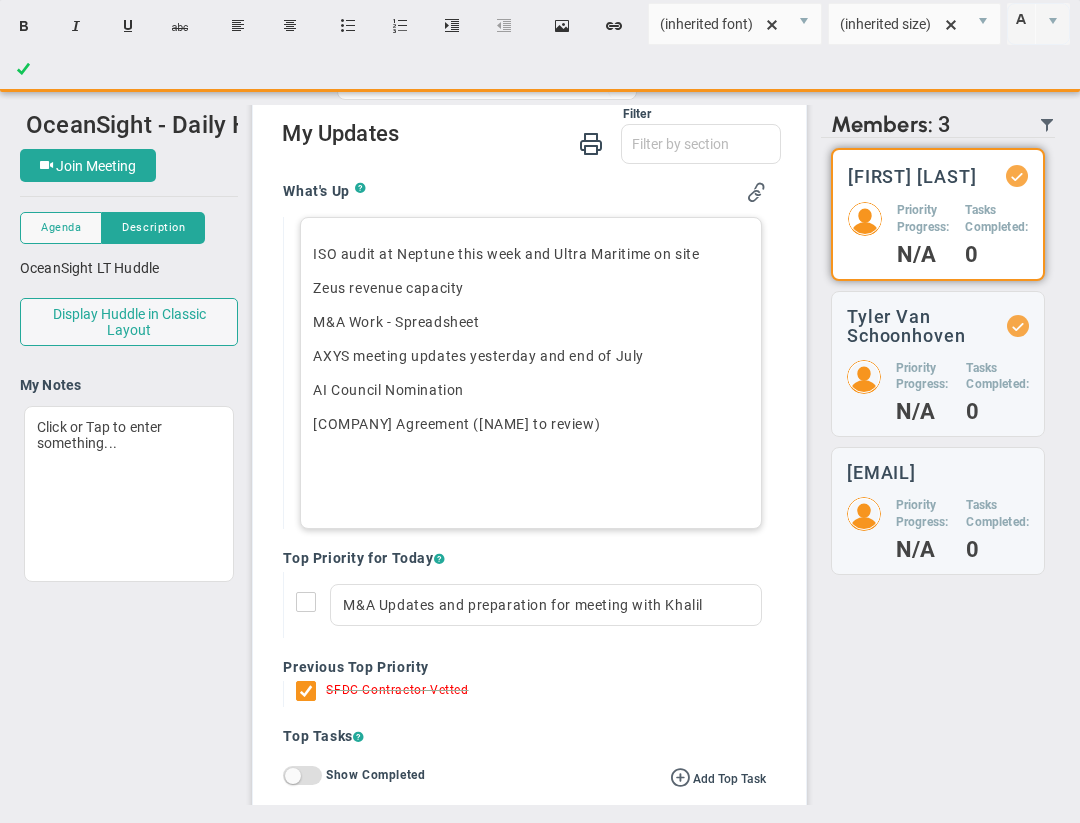 click on "Zeus revenue capacity" at bounding box center [530, 288] 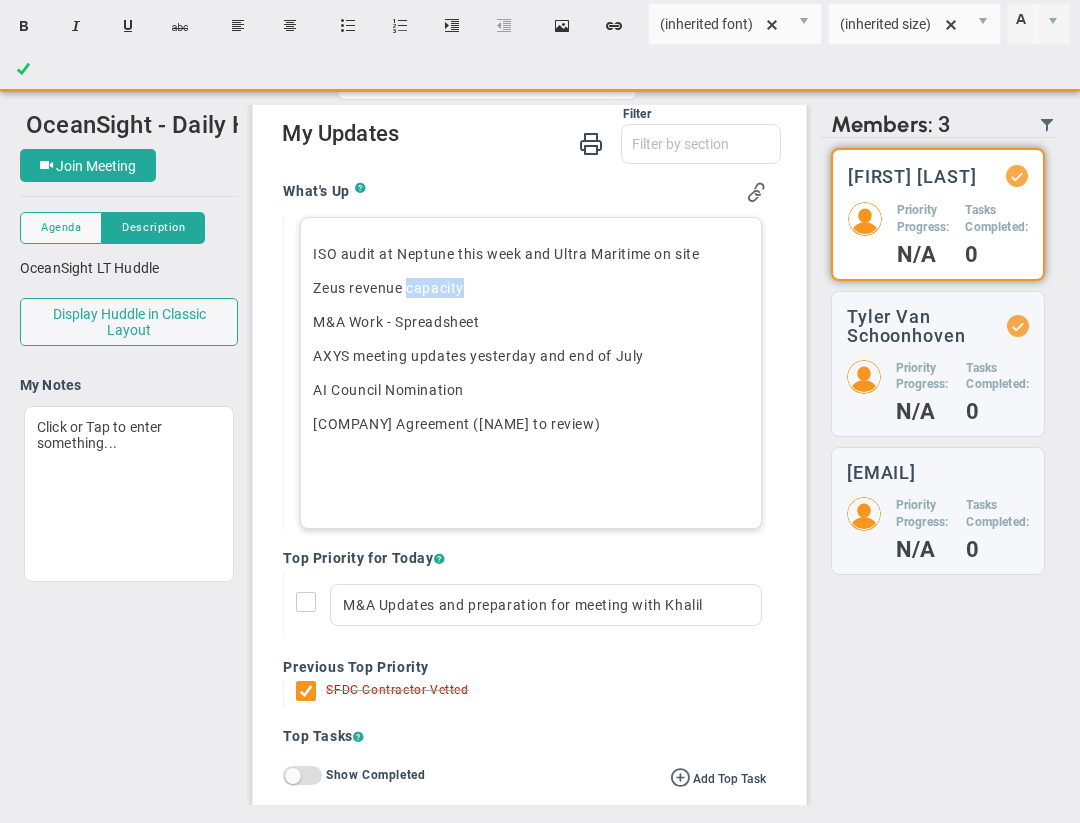click on "Zeus revenue capacity" at bounding box center [530, 288] 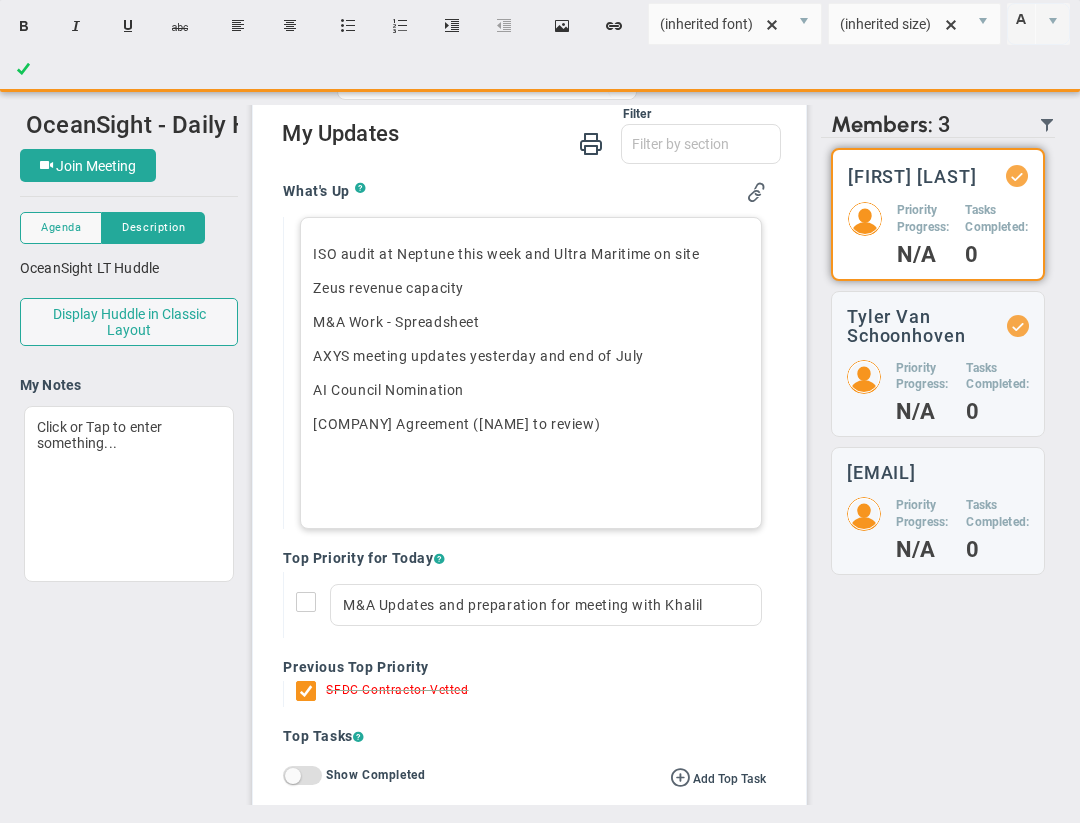 click on "Zeus revenue capacity" at bounding box center [530, 288] 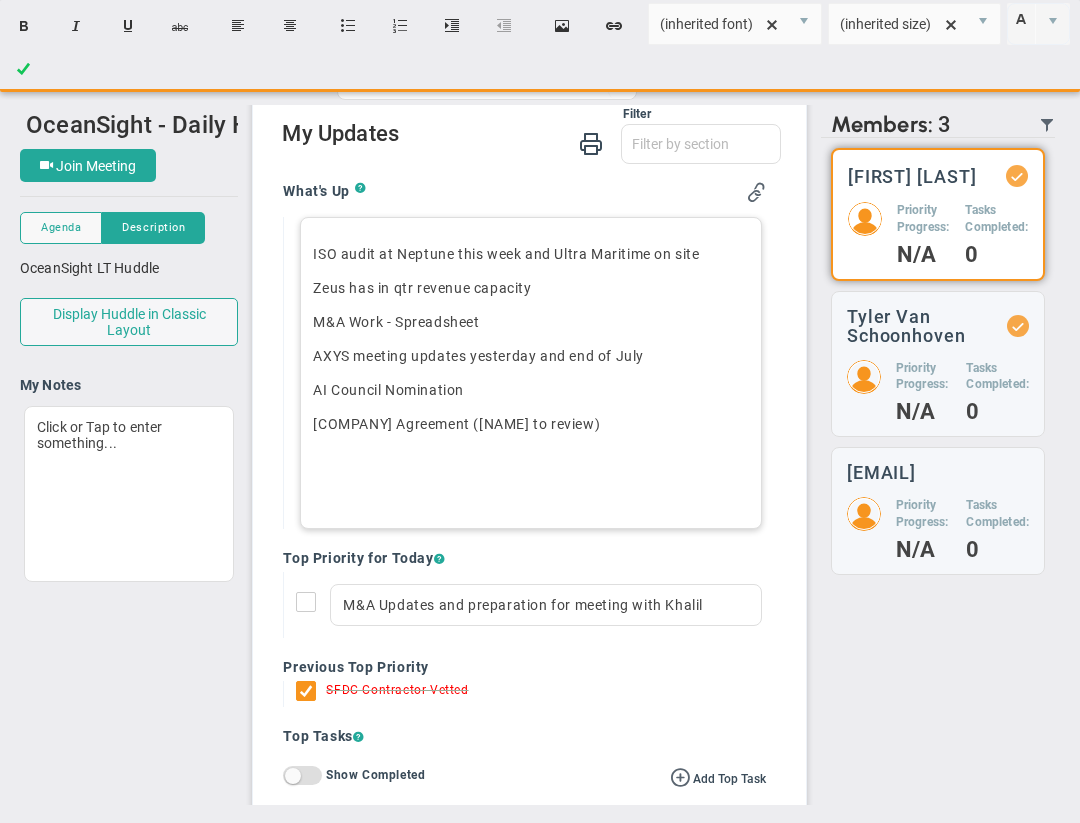 click on "Zeus has in qtr revenue capacity" at bounding box center (530, 288) 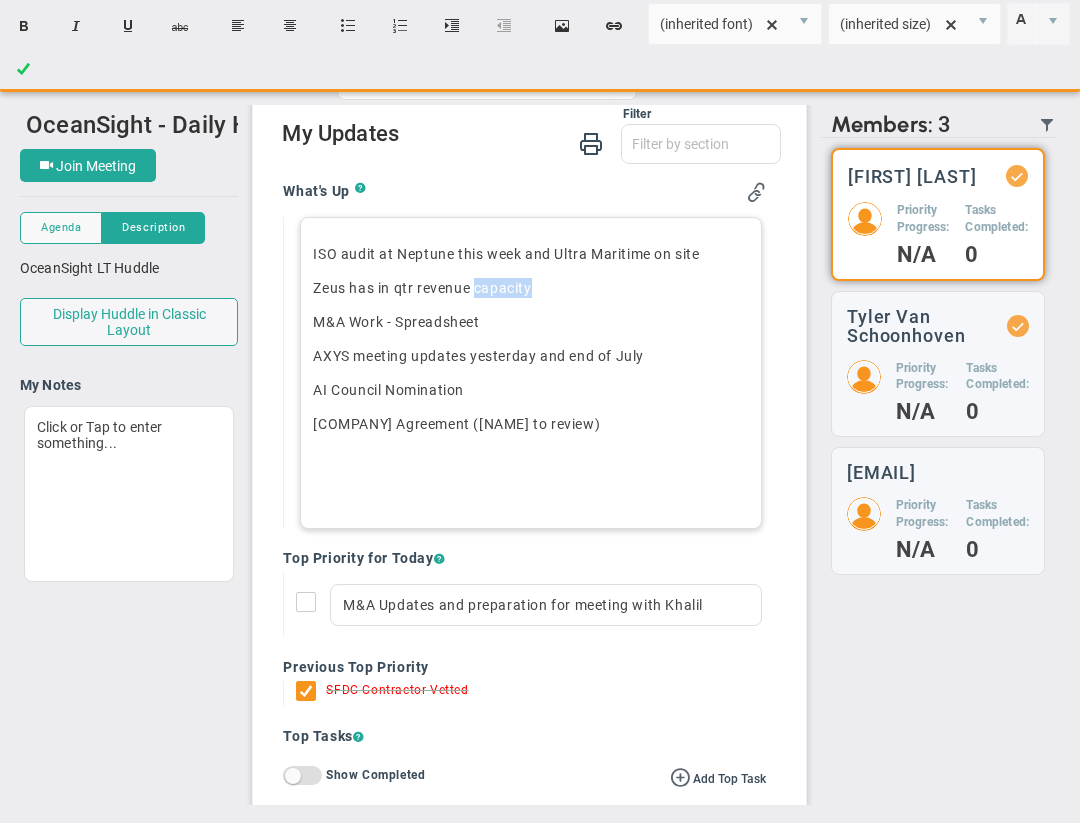 click on "Zeus has in qtr revenue capacity" at bounding box center (530, 288) 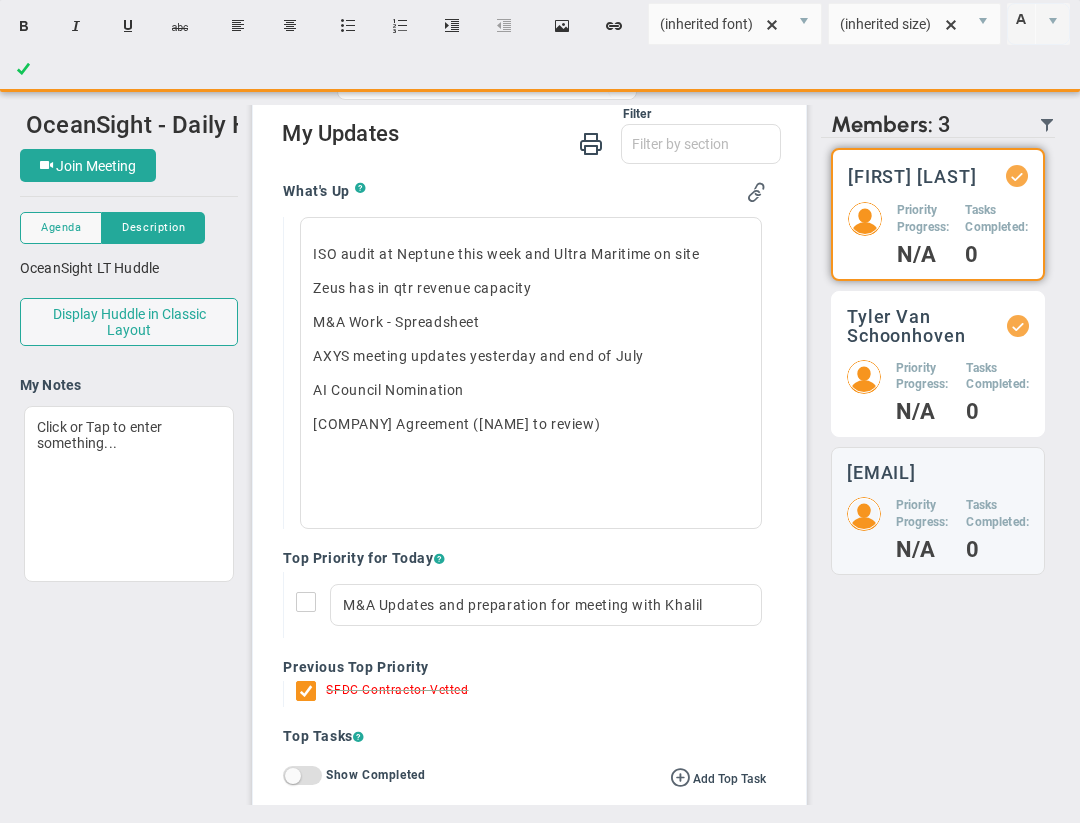 click on "Priority Progress:" at bounding box center (924, 219) 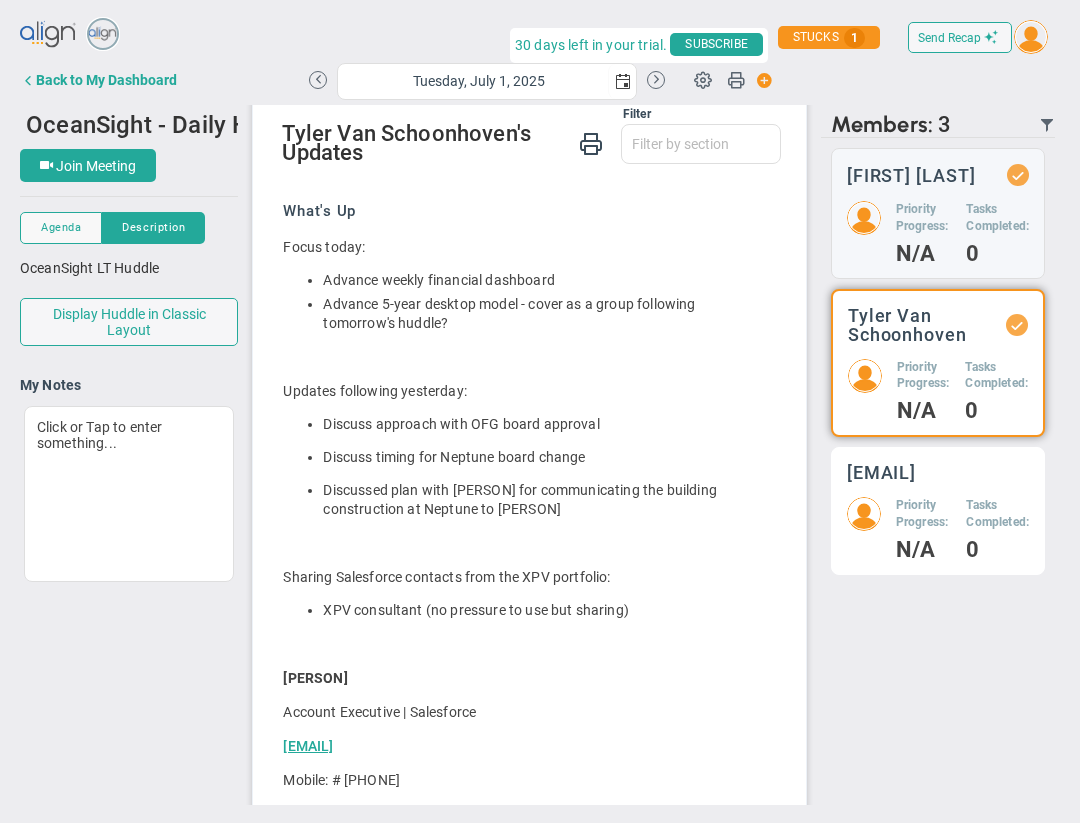 click on "Priority Progress:
N/A
Tasks Completed:
0" at bounding box center [938, 232] 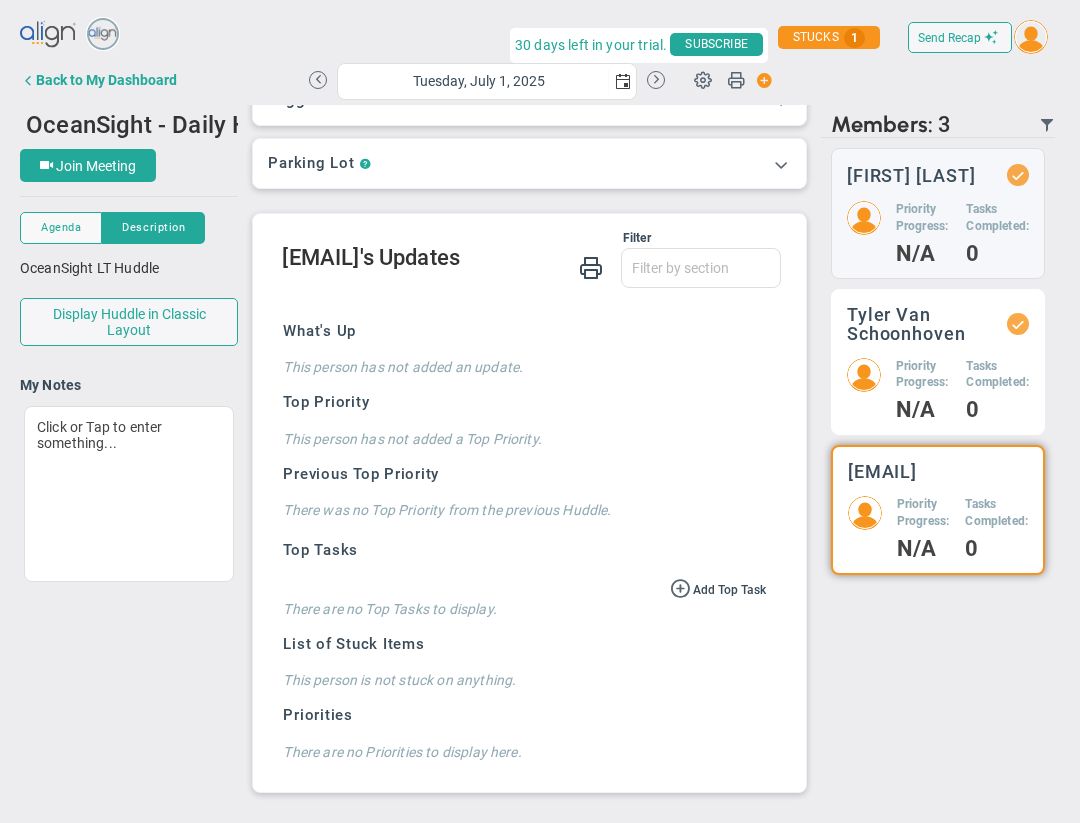 click on "Priority Progress:" at bounding box center [924, 218] 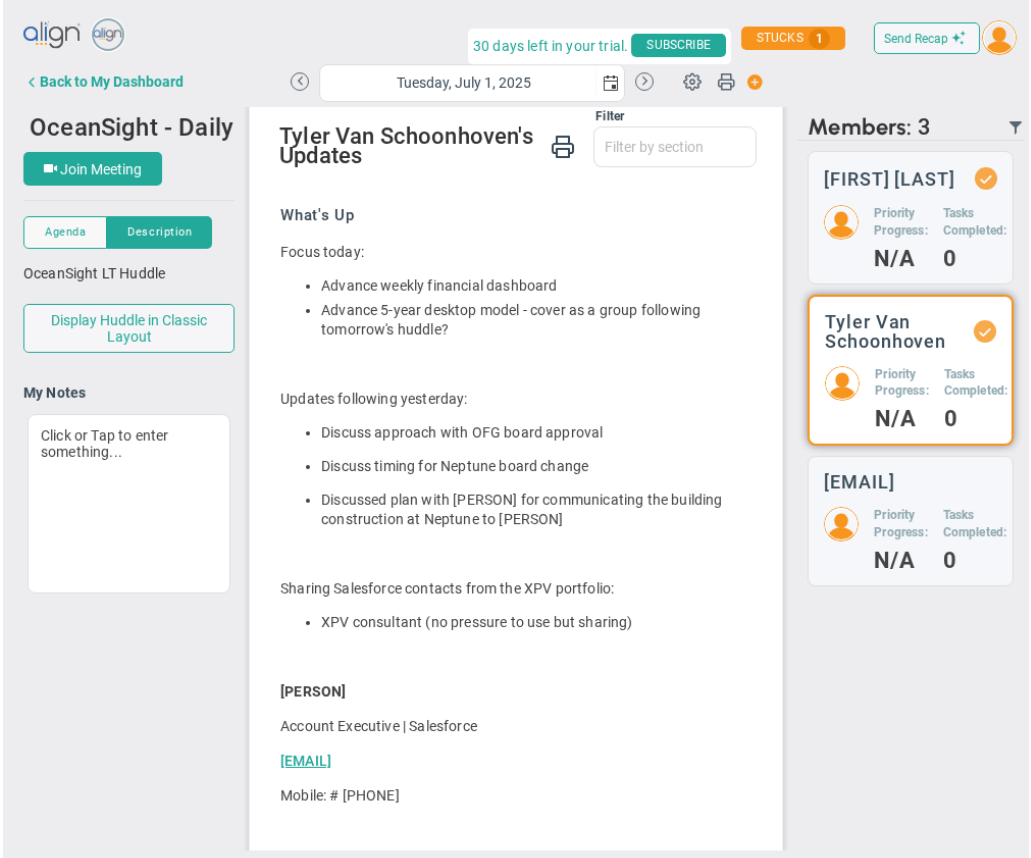 scroll, scrollTop: 0, scrollLeft: 0, axis: both 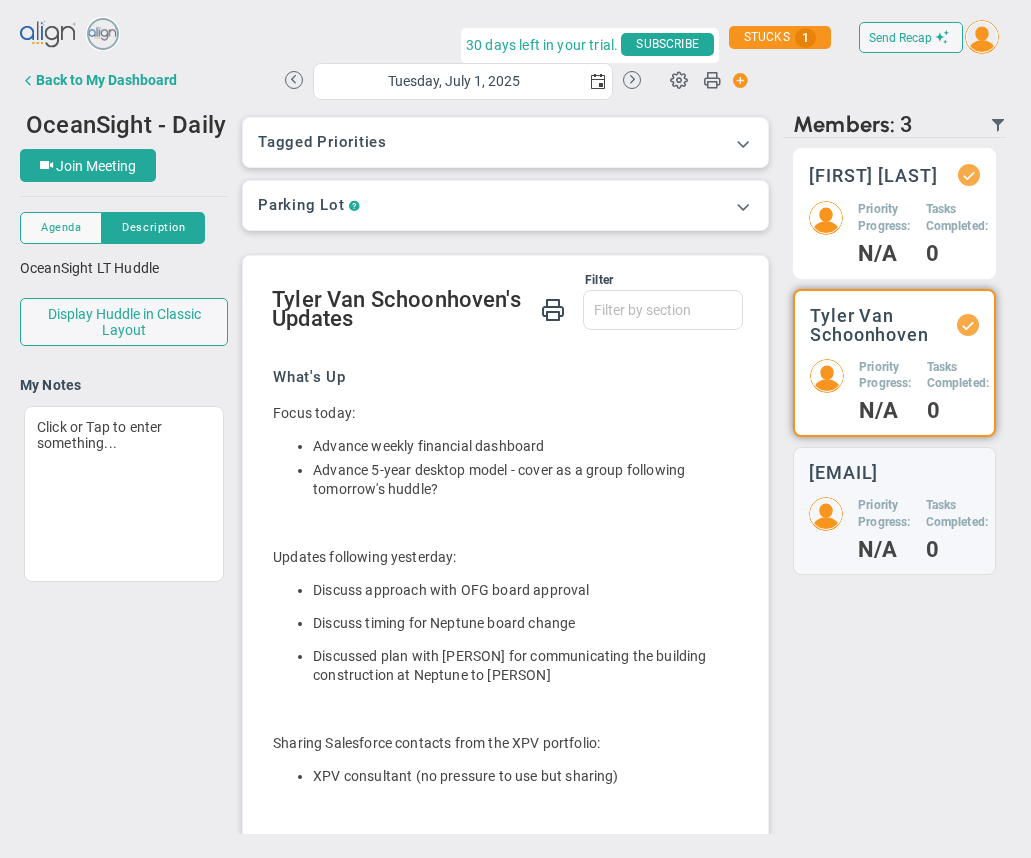 click on "Priority Progress:" at bounding box center [884, 218] 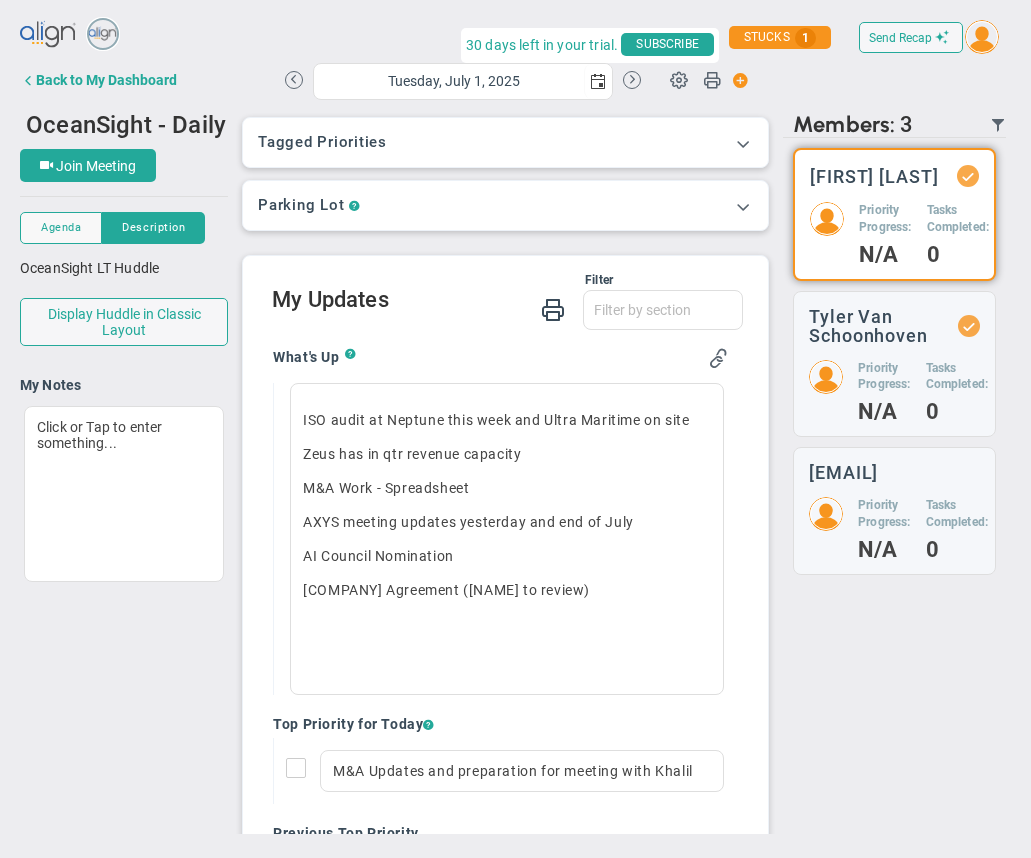 scroll, scrollTop: 166, scrollLeft: 0, axis: vertical 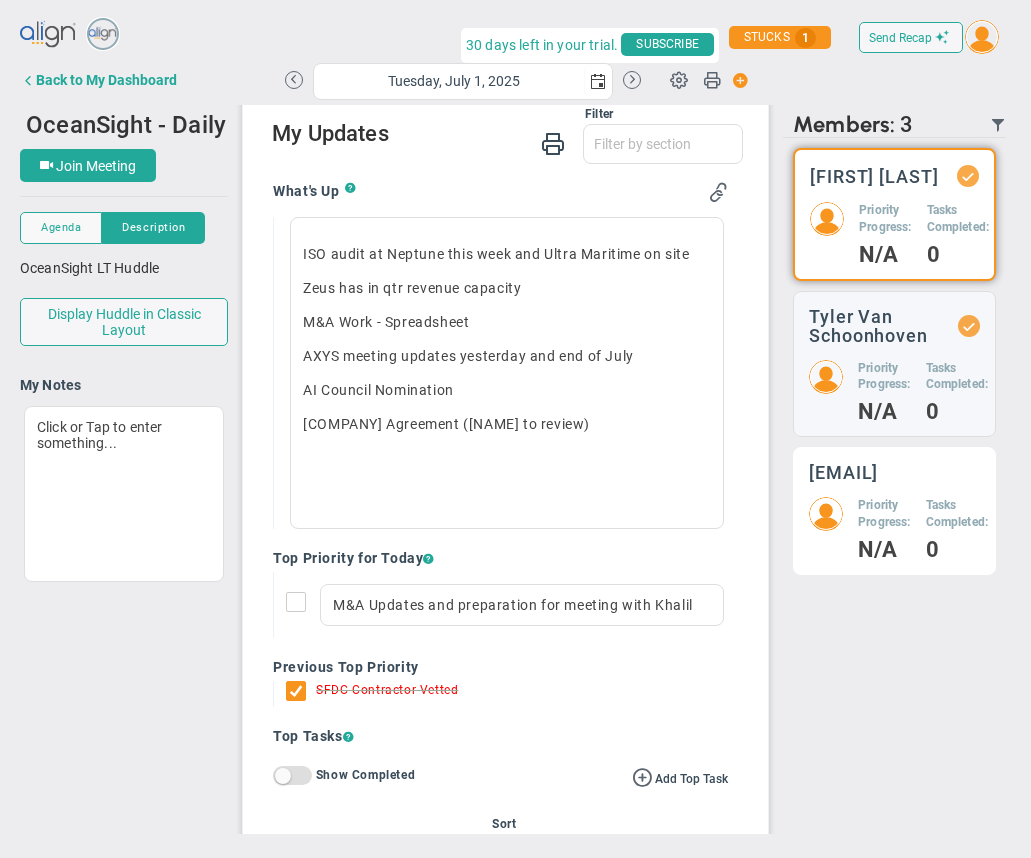 click on "Priority Progress:" at bounding box center (885, 219) 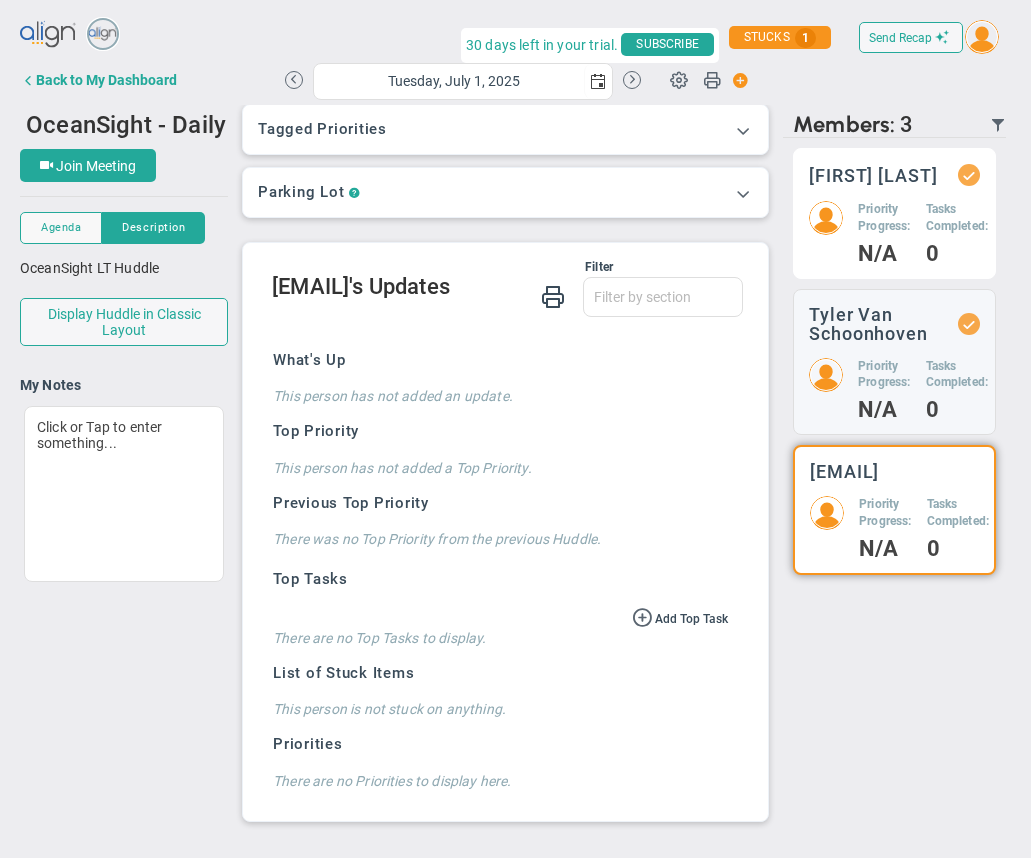 click on "Priority Progress:" at bounding box center [884, 218] 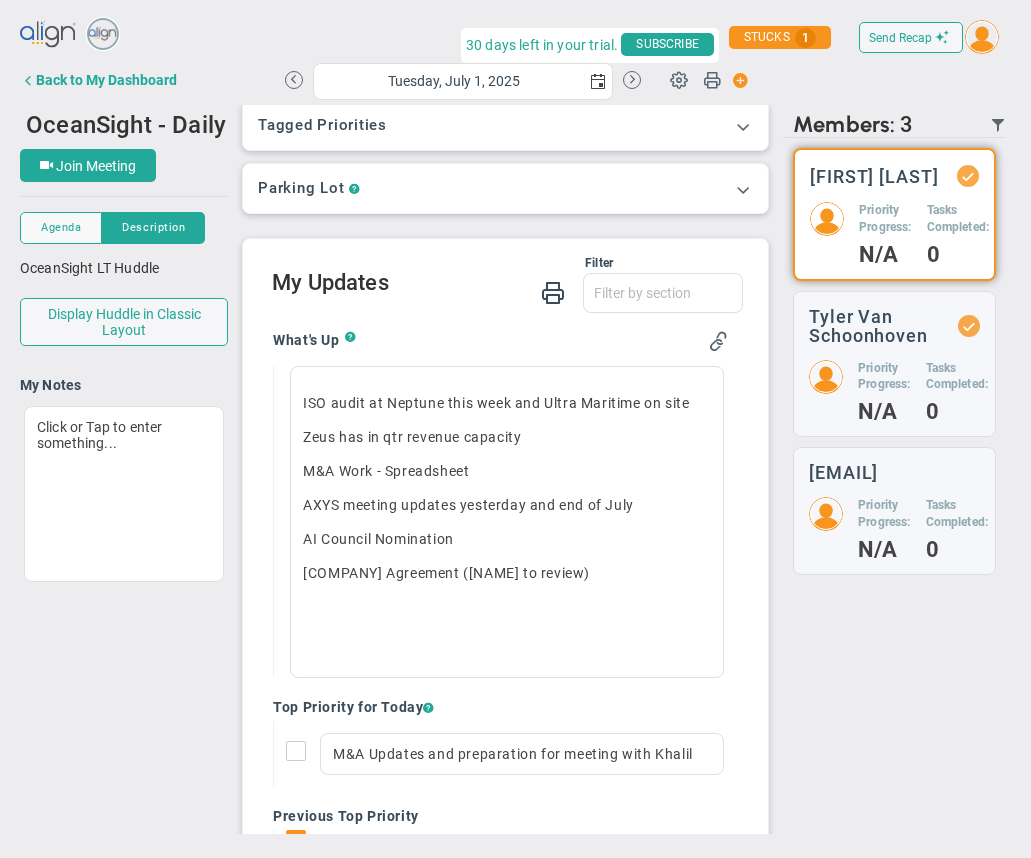 scroll, scrollTop: 166, scrollLeft: 0, axis: vertical 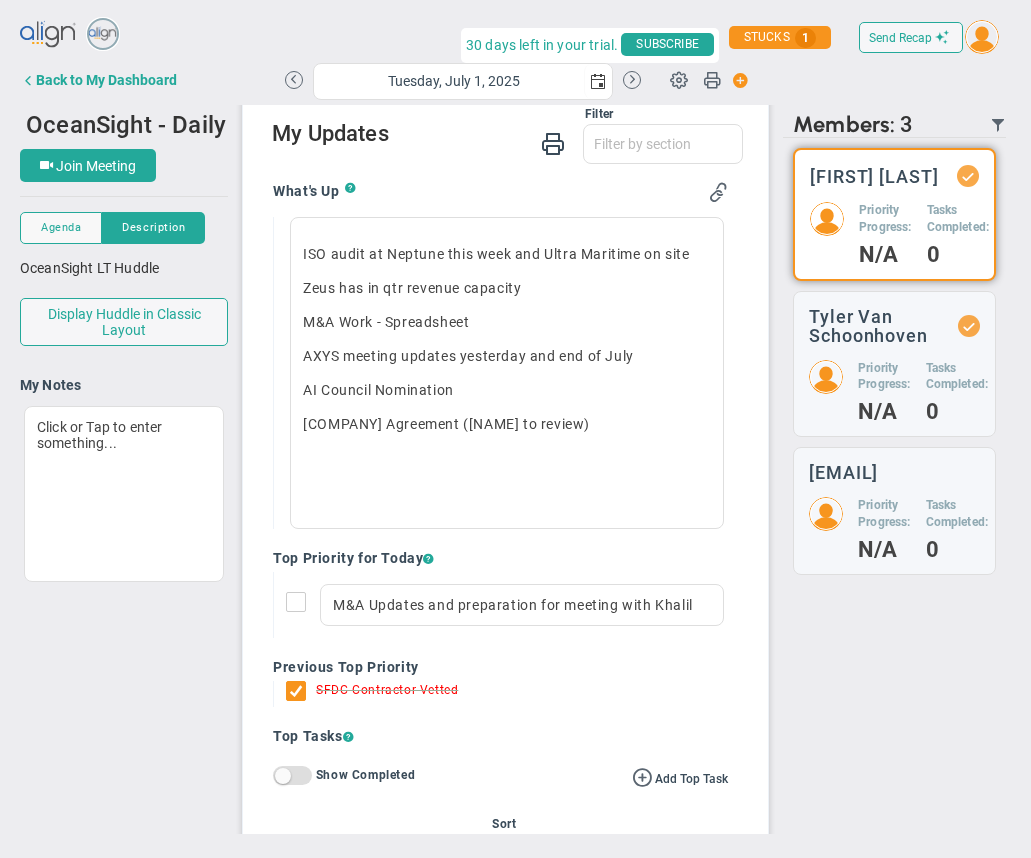 click at bounding box center (982, 37) 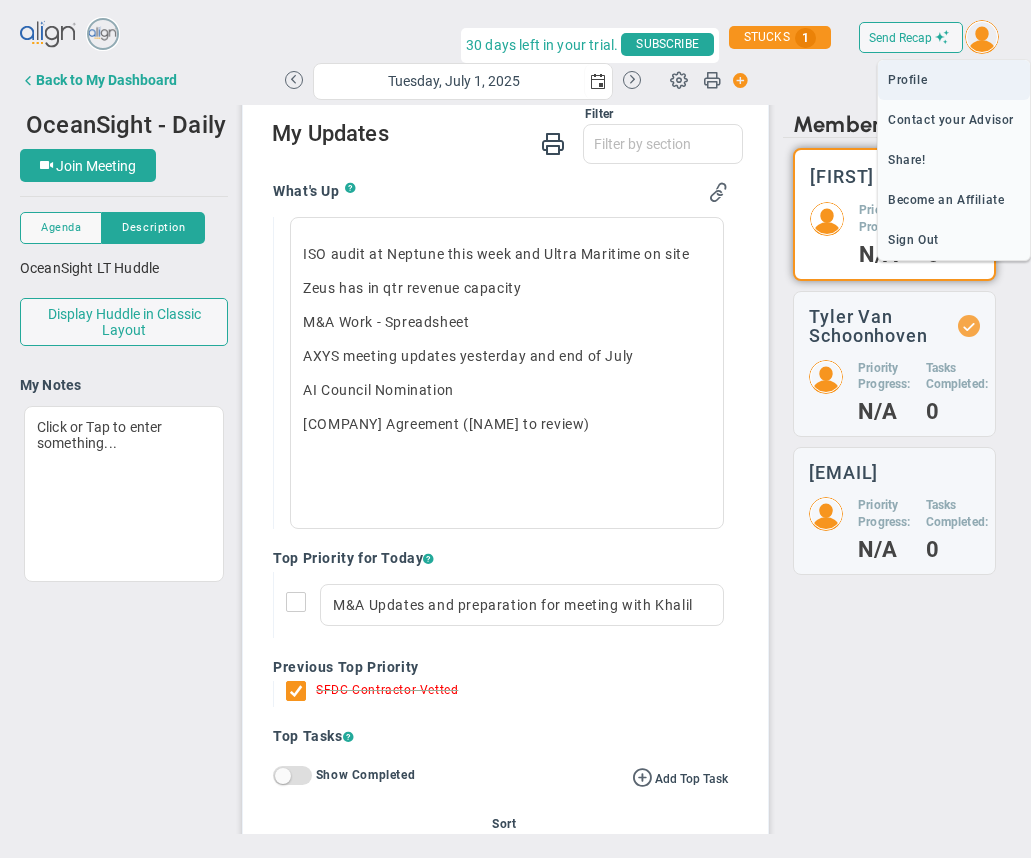 click on "Profile" at bounding box center [954, 80] 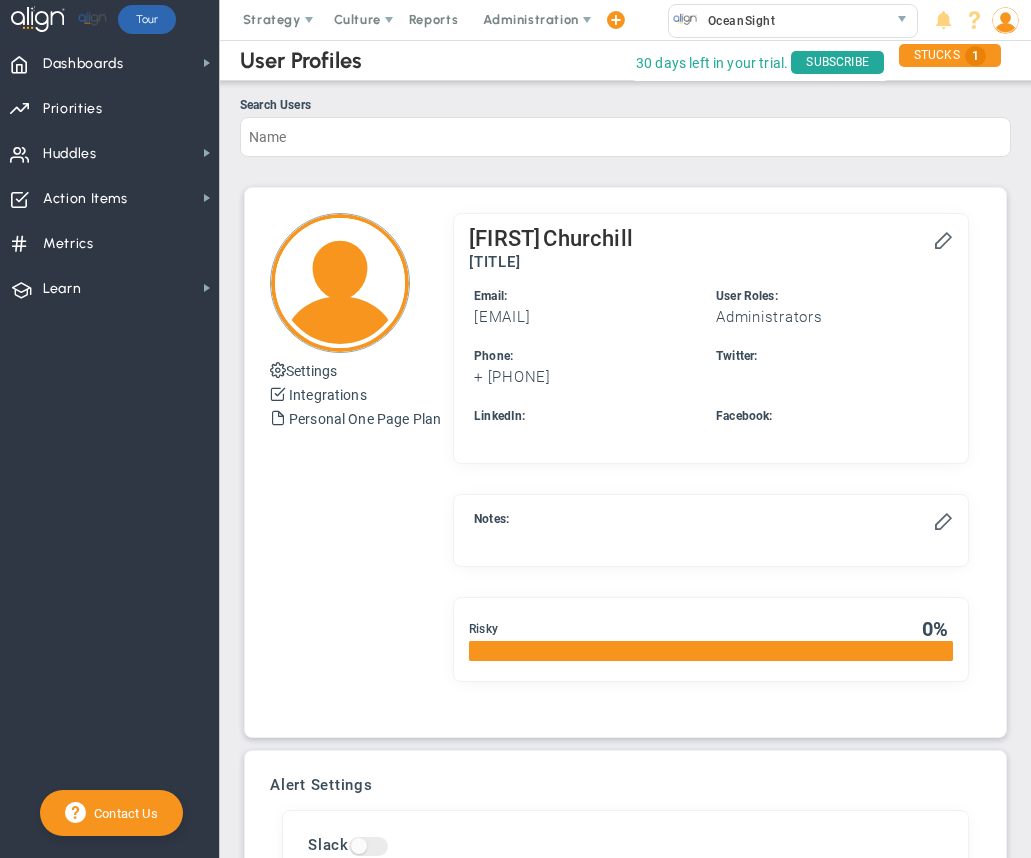 click at bounding box center (1005, 20) 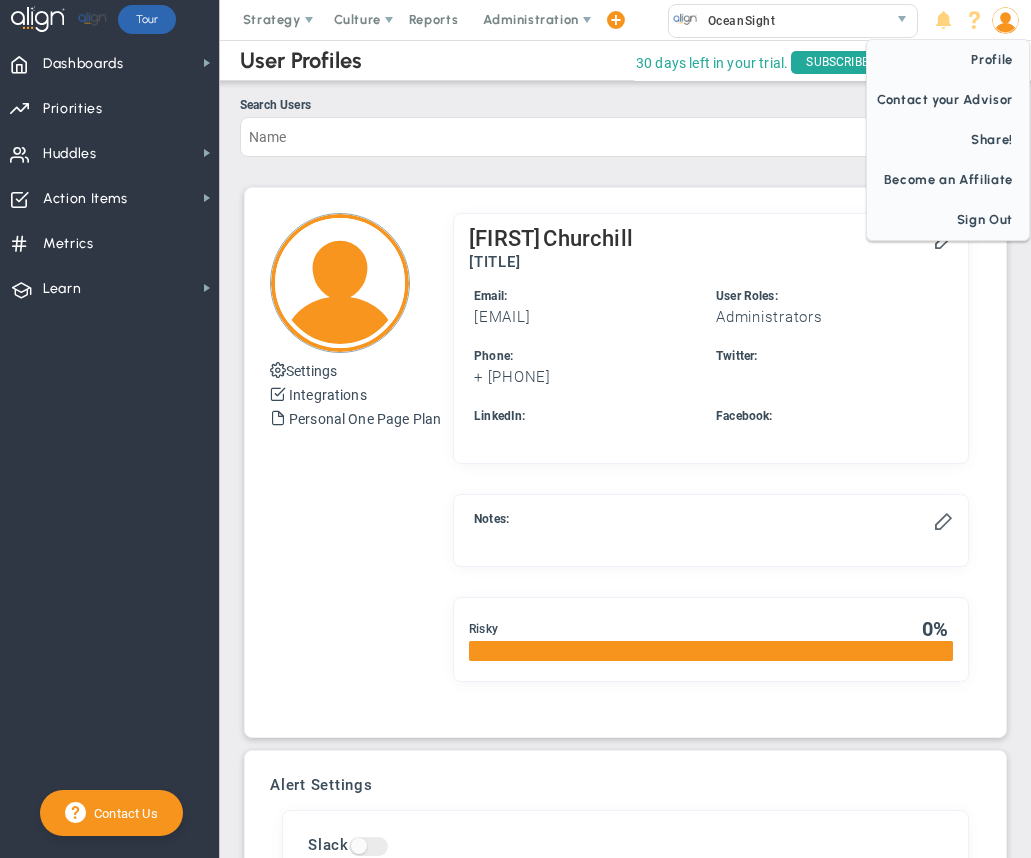 click at bounding box center (1005, 20) 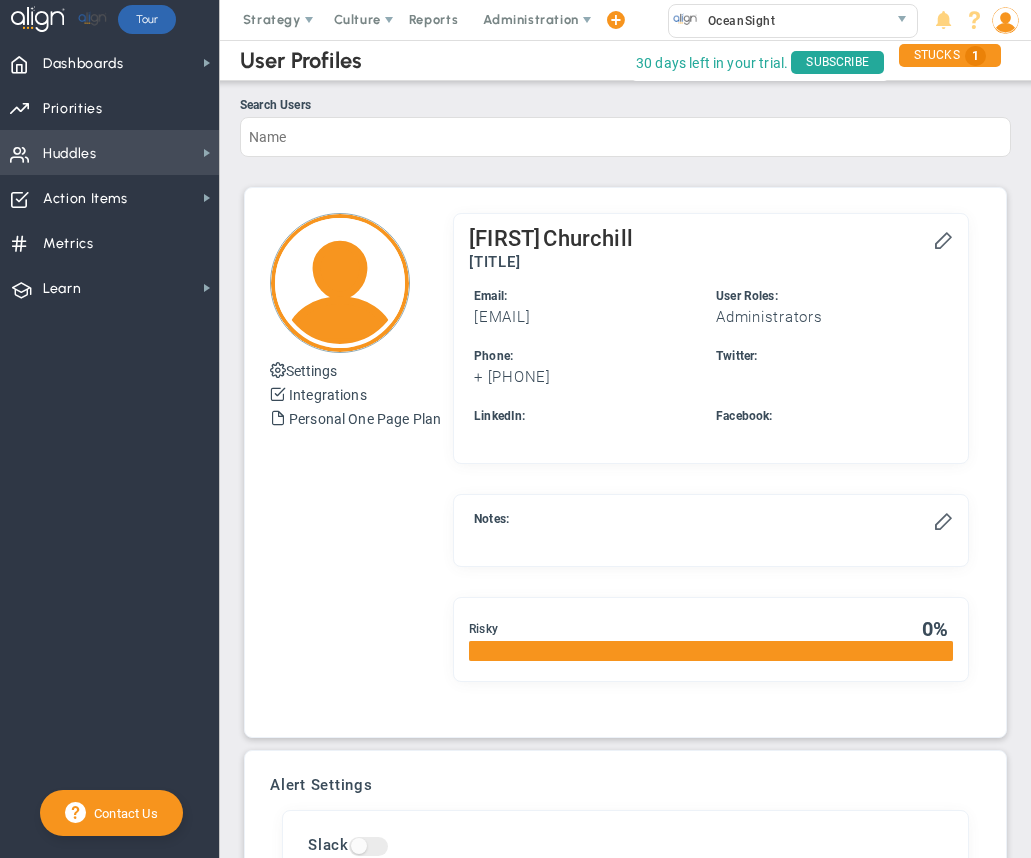 click on "Huddles" at bounding box center [70, 154] 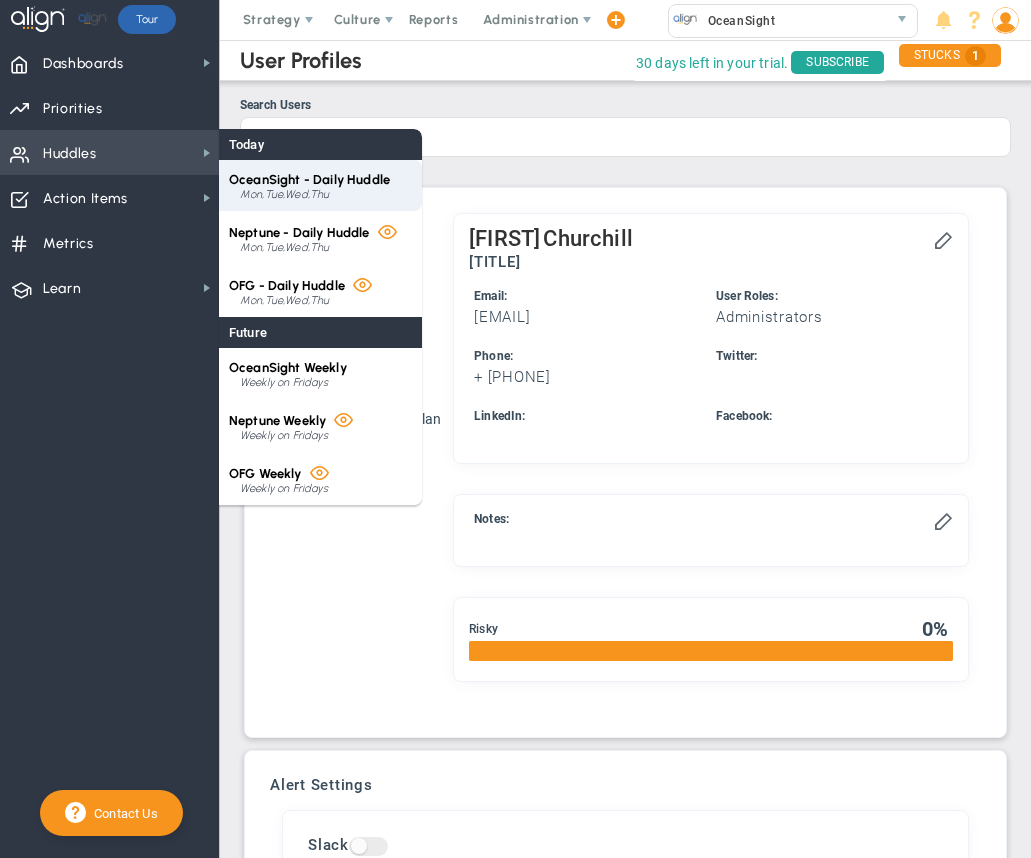 click on "OceanSight - Daily Huddle" at bounding box center [309, 179] 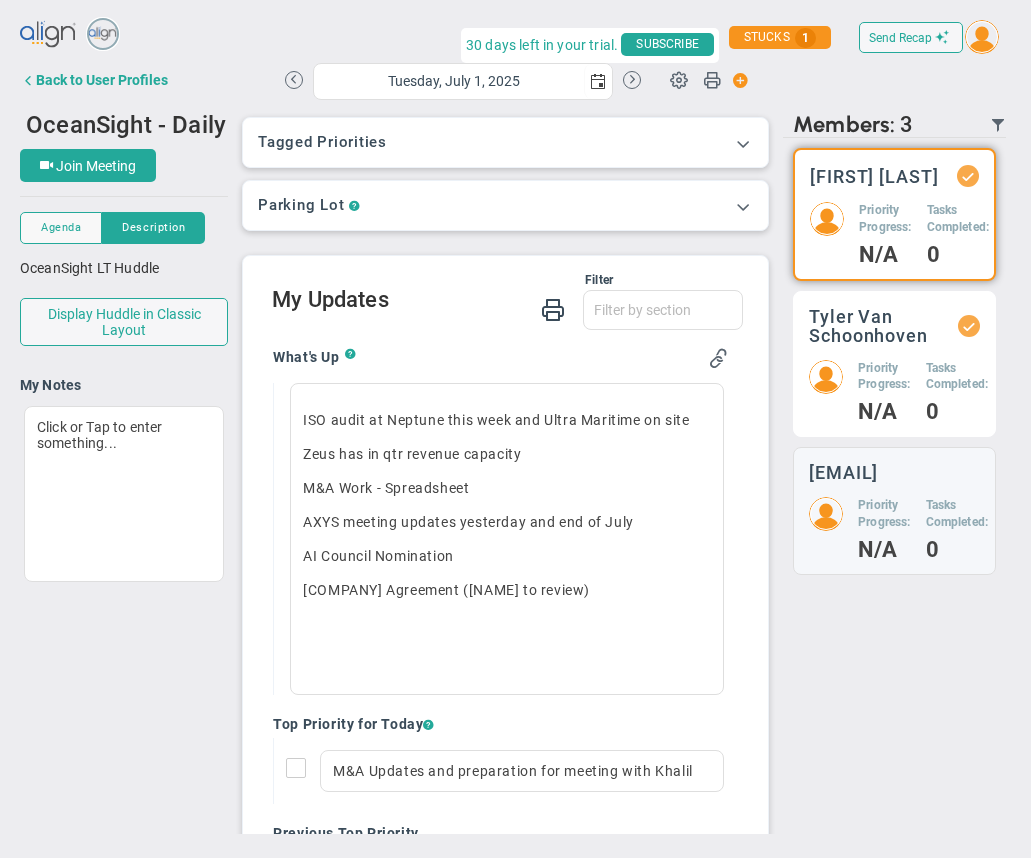 click at bounding box center (827, 219) 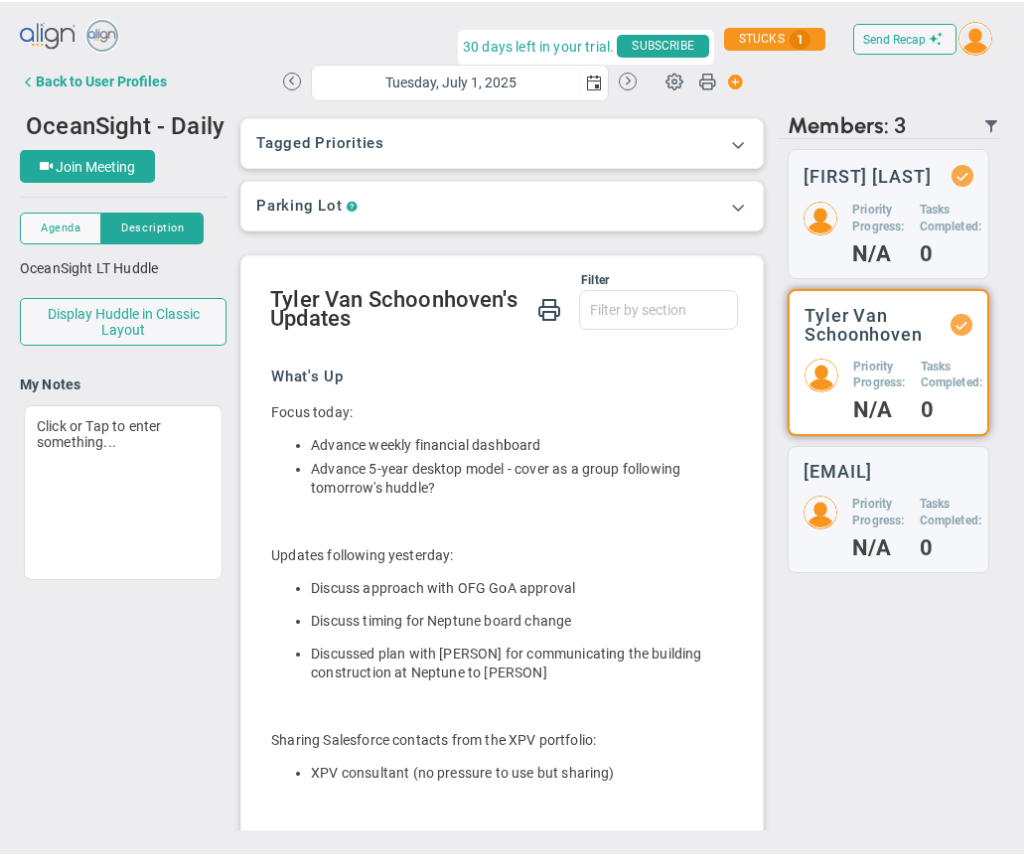 scroll, scrollTop: 166, scrollLeft: 0, axis: vertical 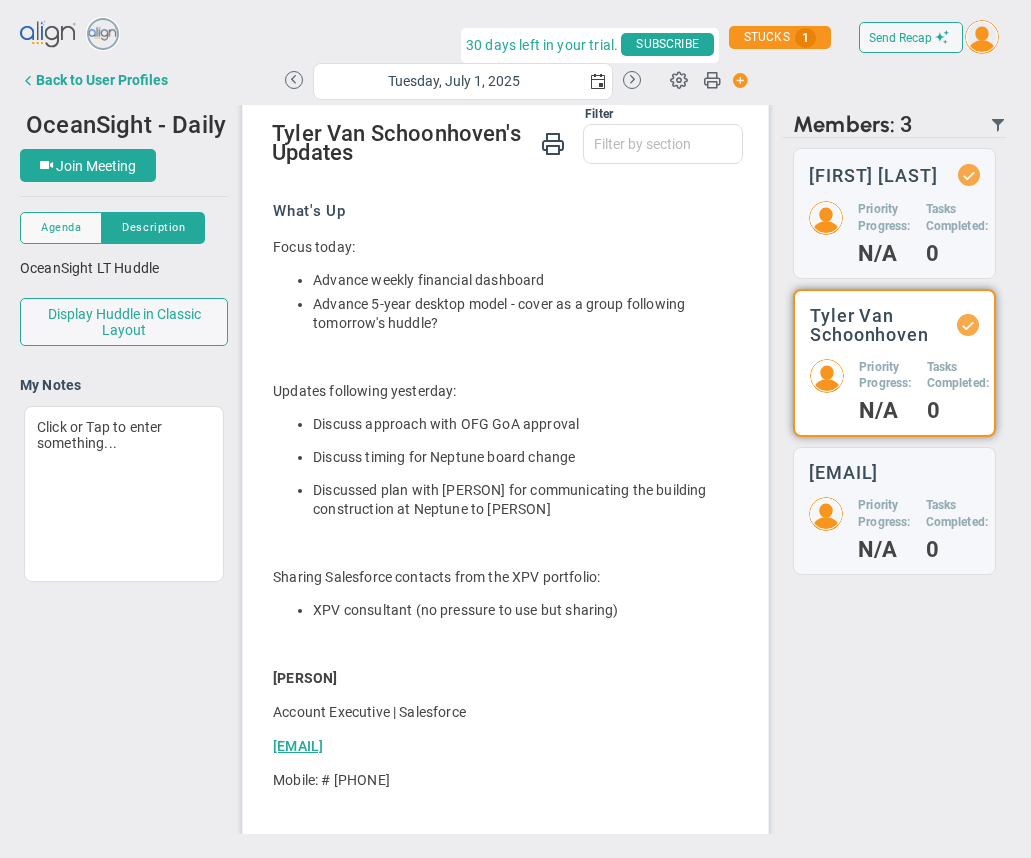 click at bounding box center (827, 376) 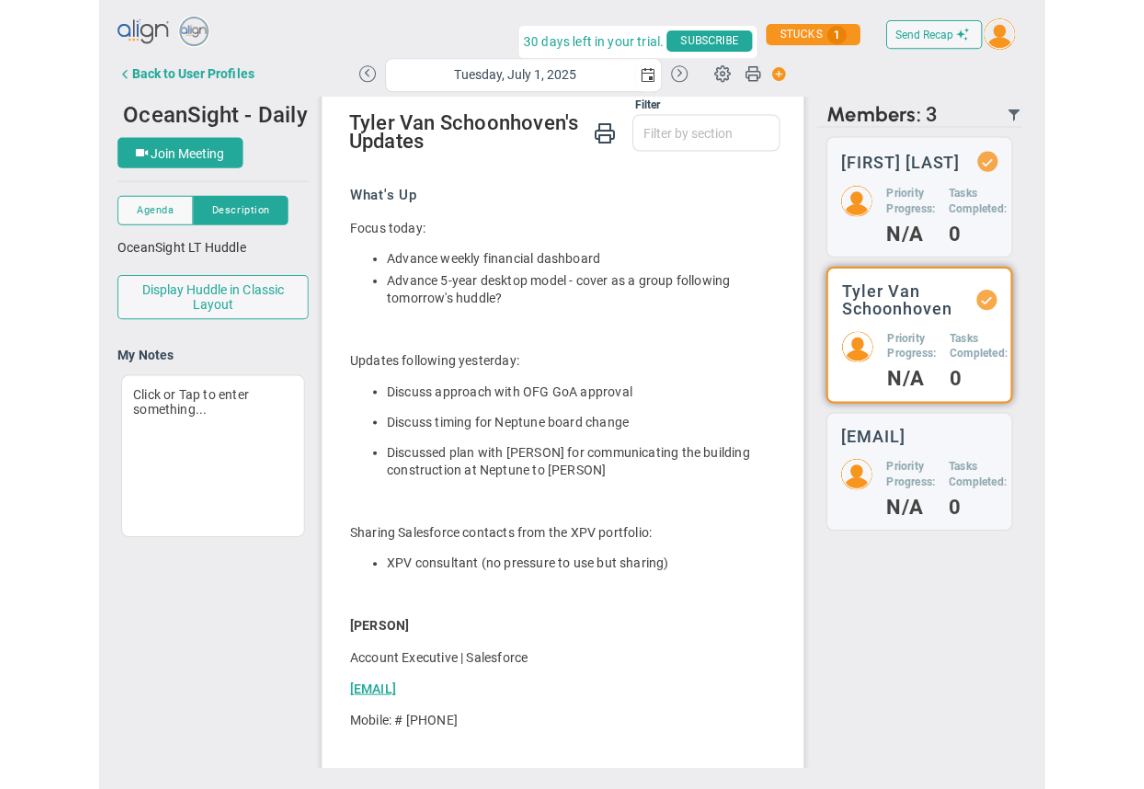 scroll, scrollTop: 0, scrollLeft: 0, axis: both 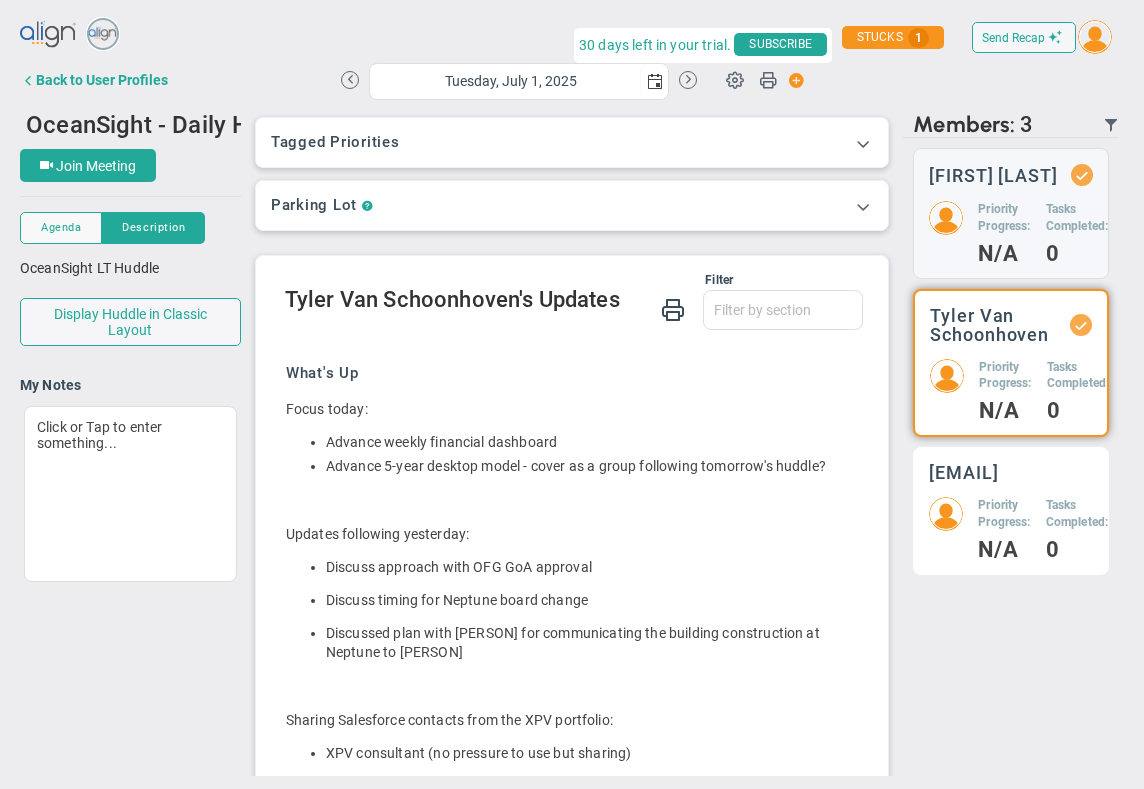 click on "Priority Progress:" at bounding box center (1004, 218) 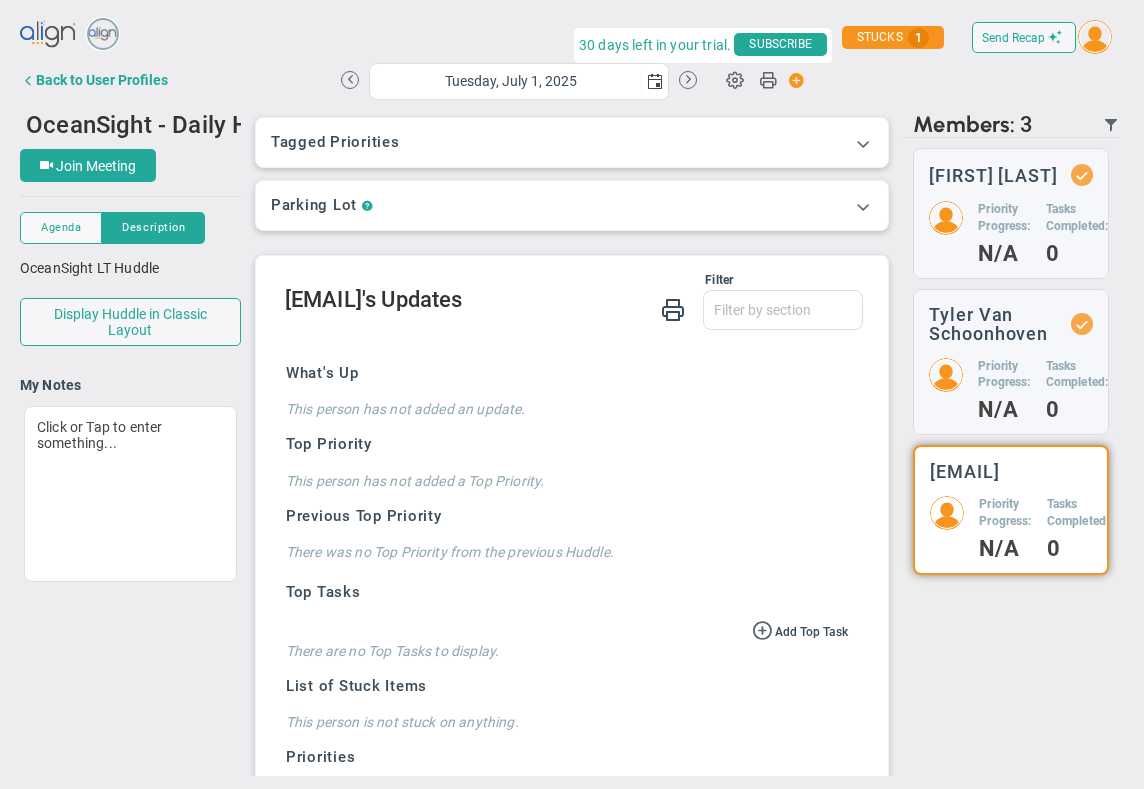 scroll, scrollTop: 71, scrollLeft: 0, axis: vertical 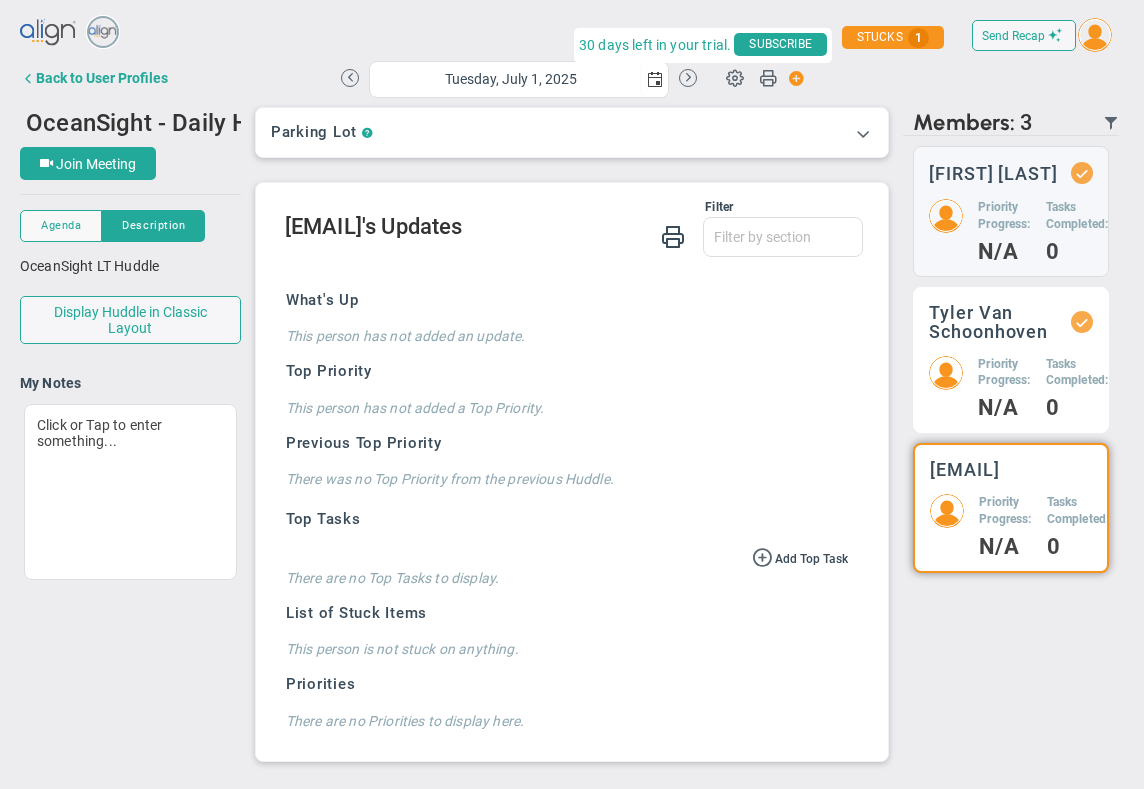 click on "Priority Progress:
N/A" at bounding box center (1004, 230) 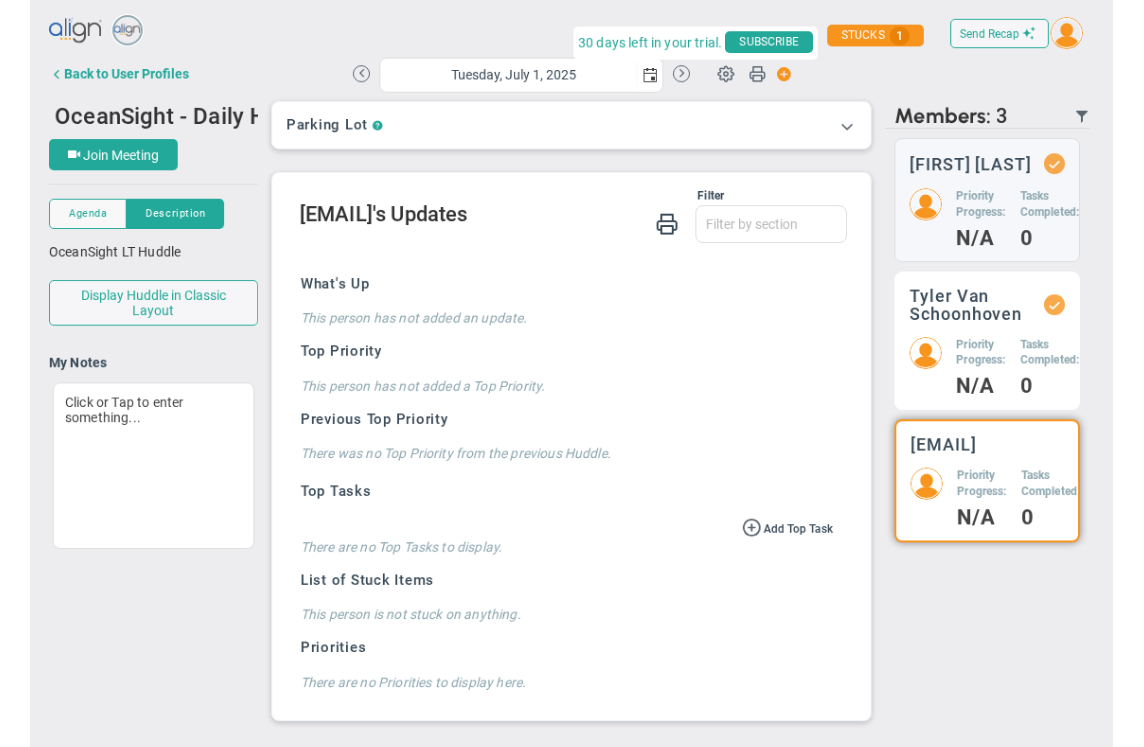 scroll, scrollTop: 166, scrollLeft: 0, axis: vertical 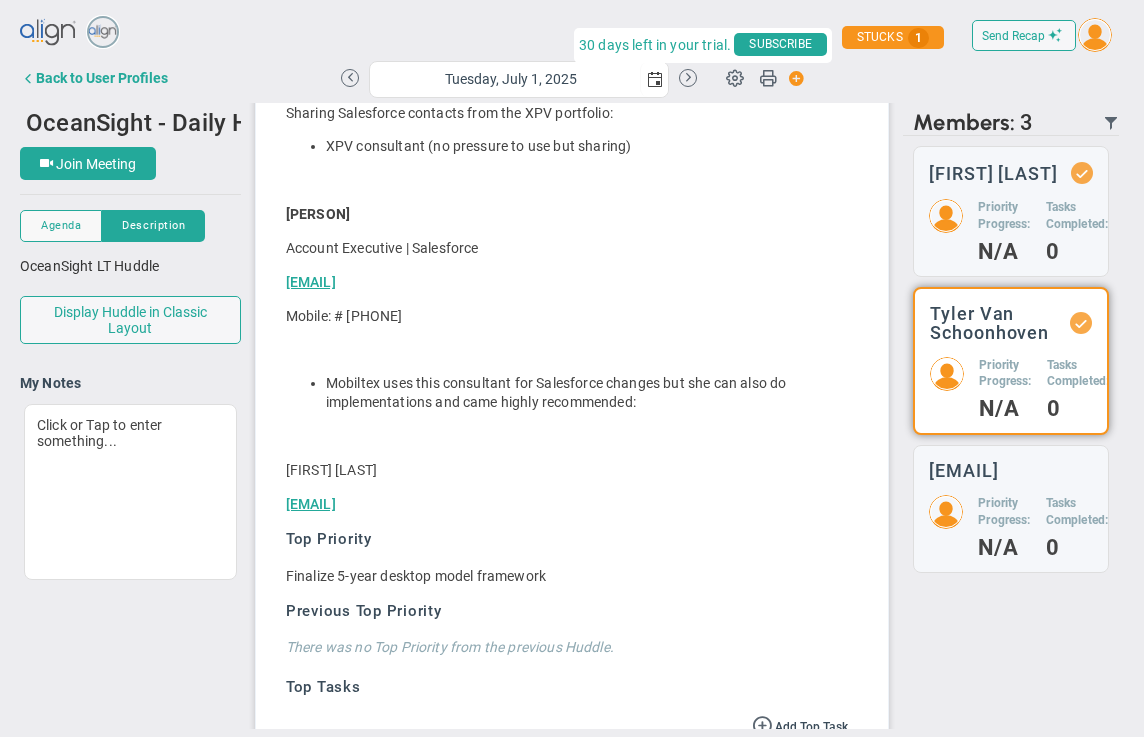 click on "Top Priority
Finalize 5-year desktop model framework
This person has not added a Top Priority.
Previous Top Priority
undefined
There was no Top Priority from the previous Huddle." at bounding box center [567, 593] 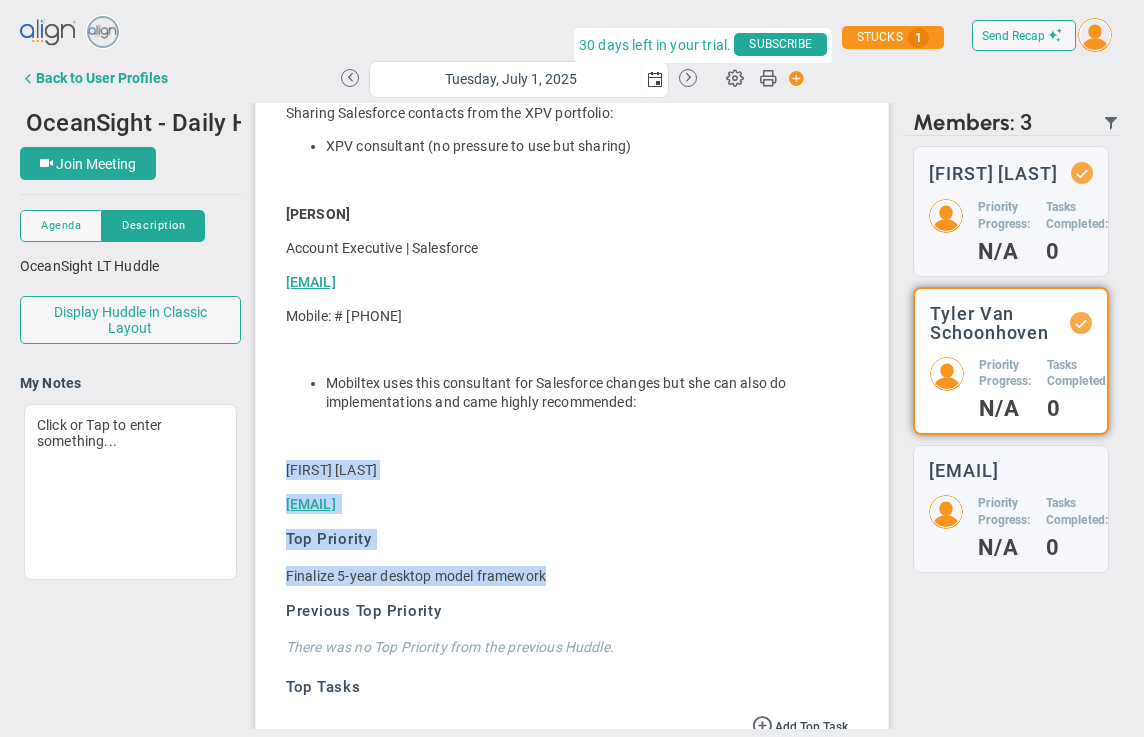 drag, startPoint x: 594, startPoint y: 593, endPoint x: 283, endPoint y: 485, distance: 329.21878 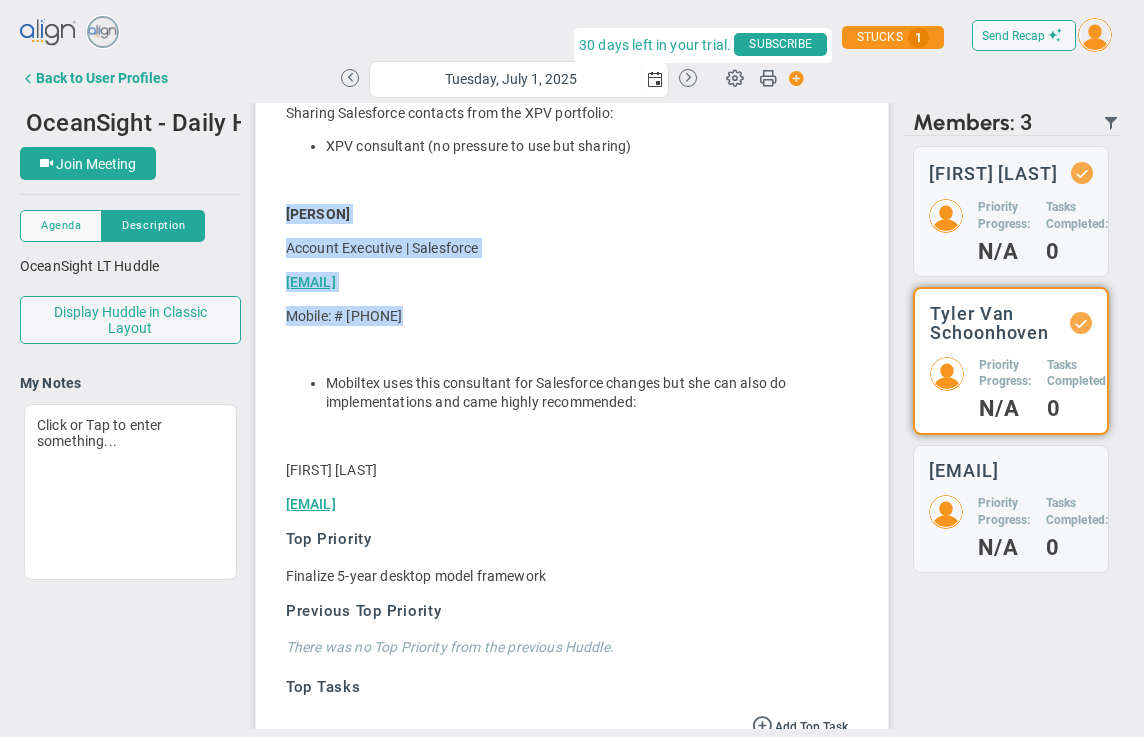drag, startPoint x: 285, startPoint y: 234, endPoint x: 482, endPoint y: 345, distance: 226.11943 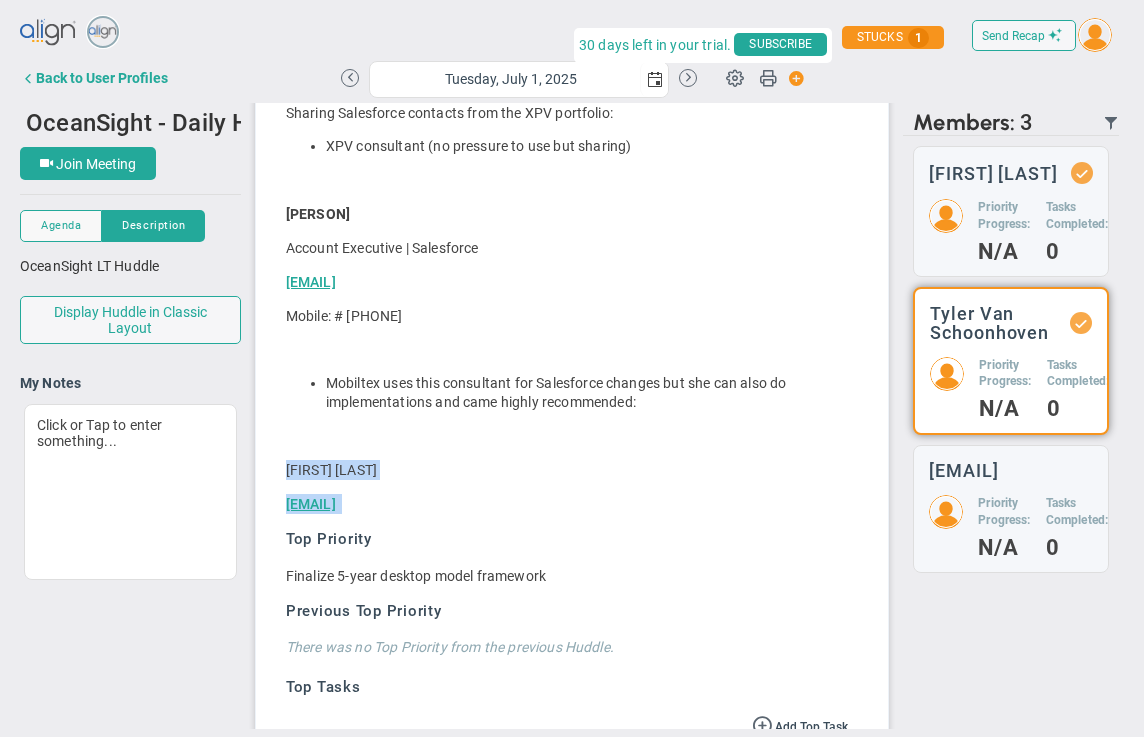 drag, startPoint x: 282, startPoint y: 486, endPoint x: 516, endPoint y: 541, distance: 240.37679 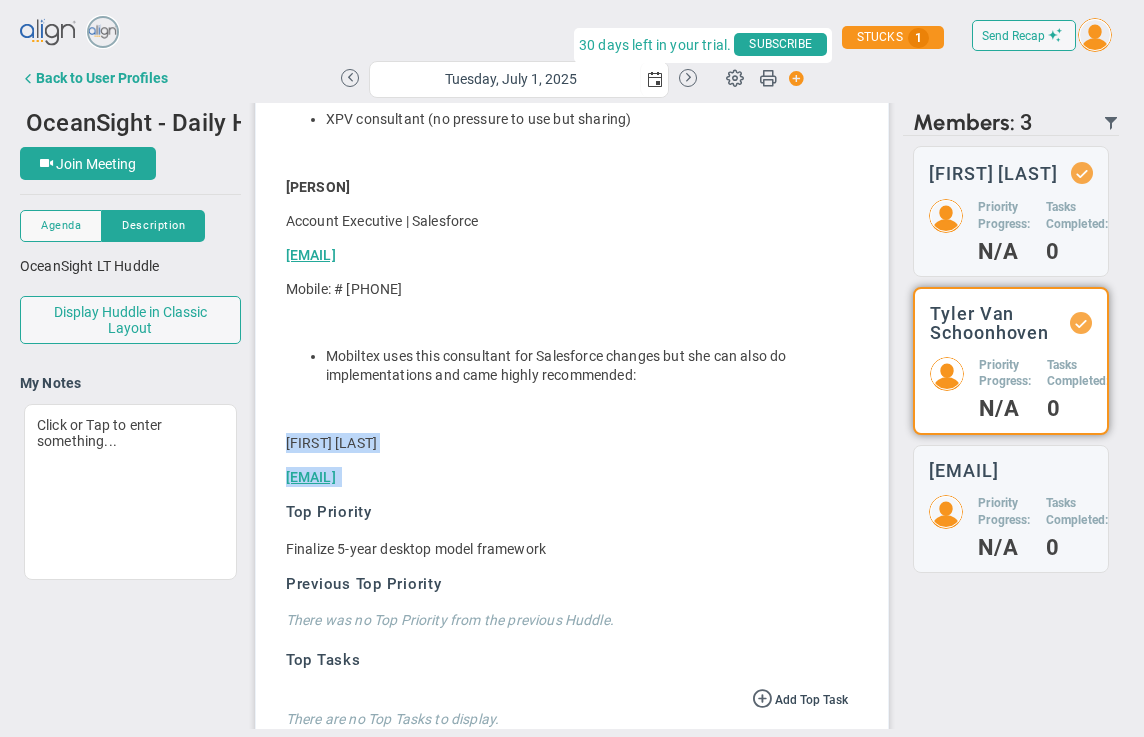 scroll, scrollTop: 675, scrollLeft: 0, axis: vertical 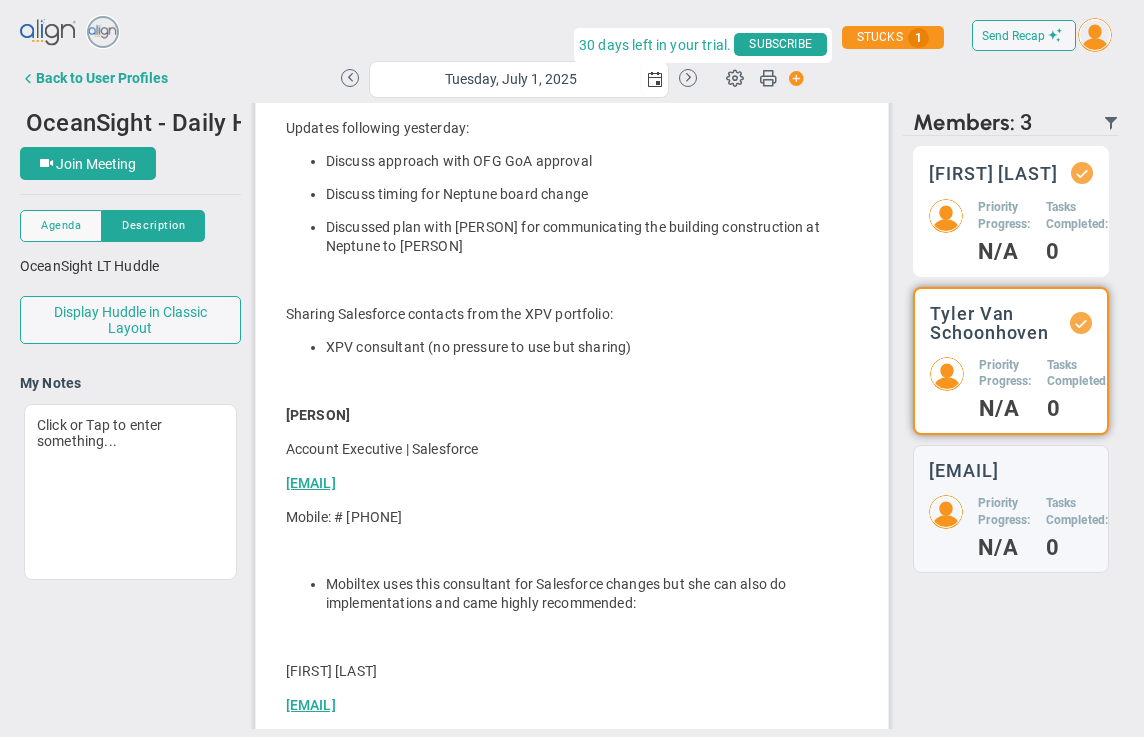 click on "Priority Progress:" at bounding box center [1004, 216] 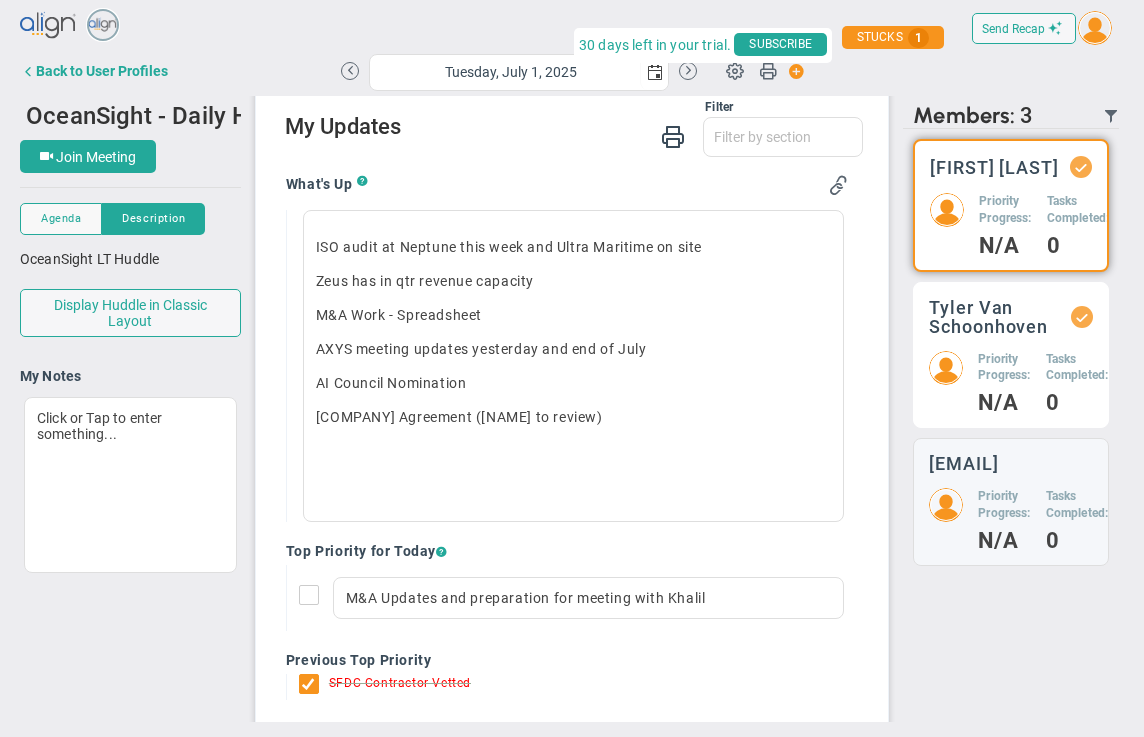 click on "Tyler Van Schoonhoven" at bounding box center [994, 167] 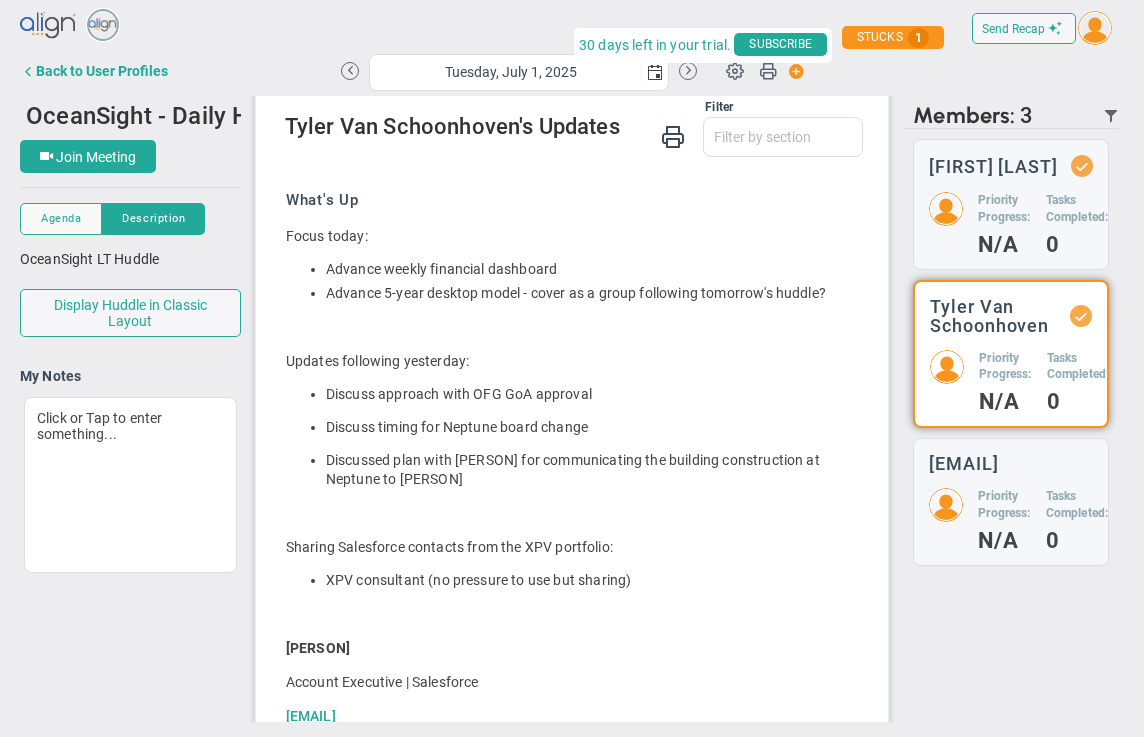 scroll, scrollTop: 833, scrollLeft: 0, axis: vertical 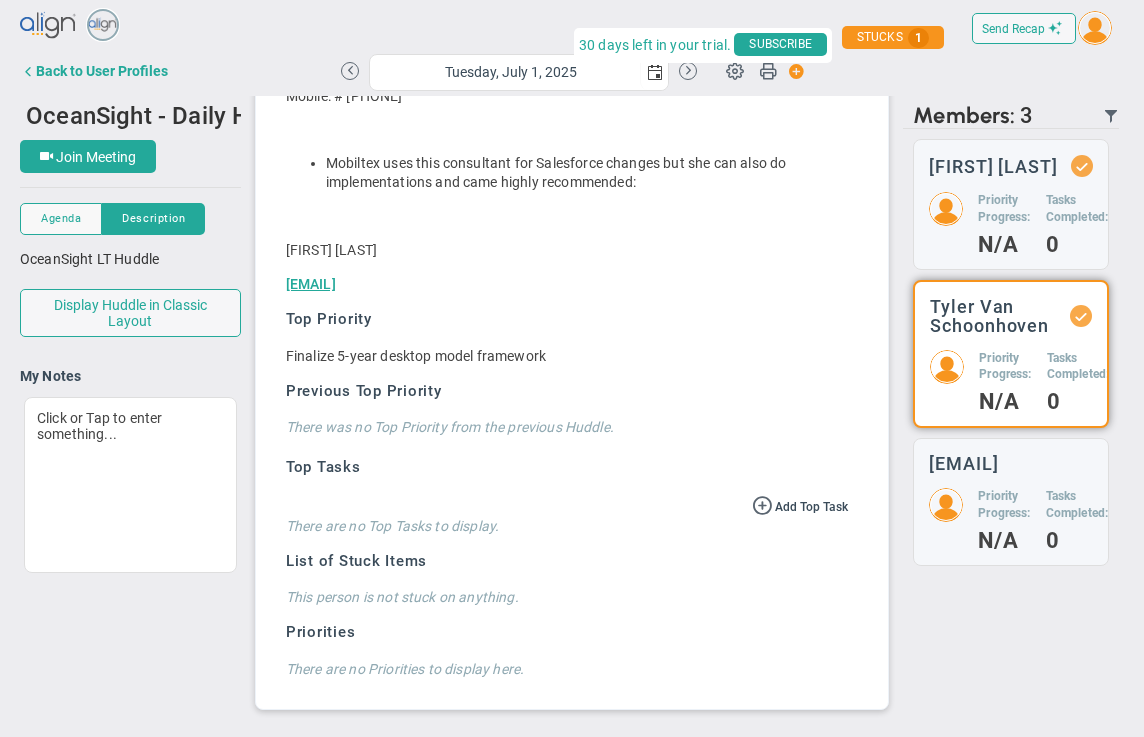 click on "Finalize 5-year desktop model framework" at bounding box center [567, -67] 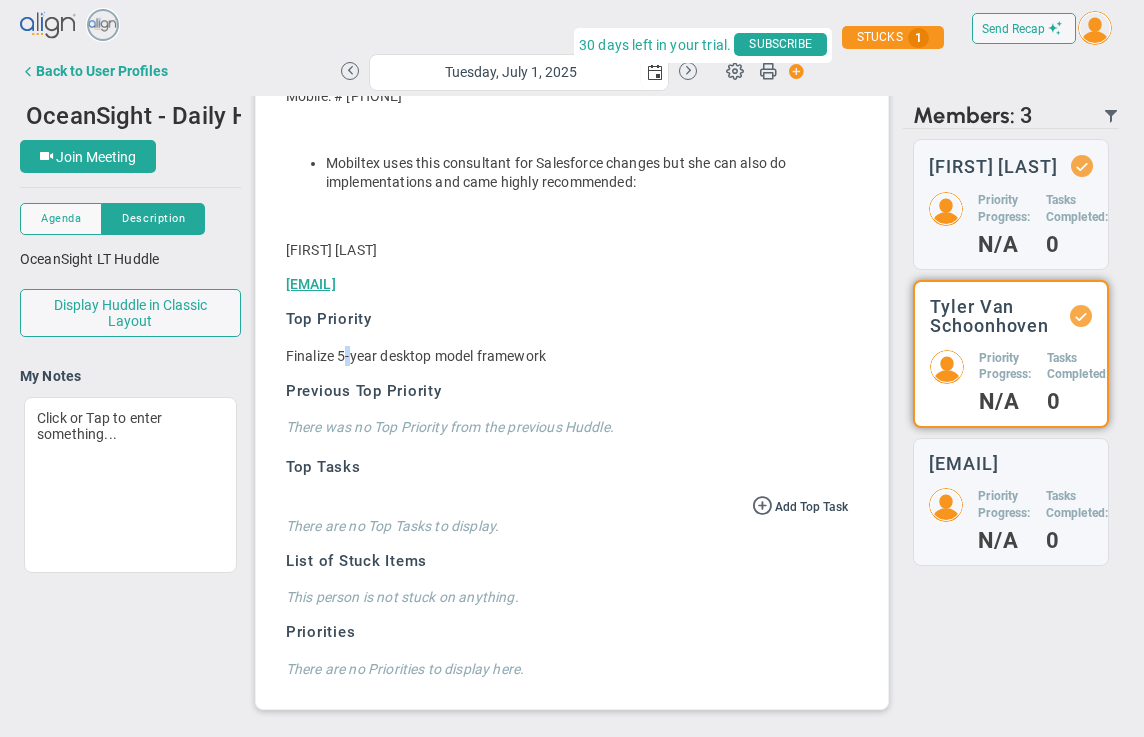 click on "Finalize 5-year desktop model framework" at bounding box center (567, -67) 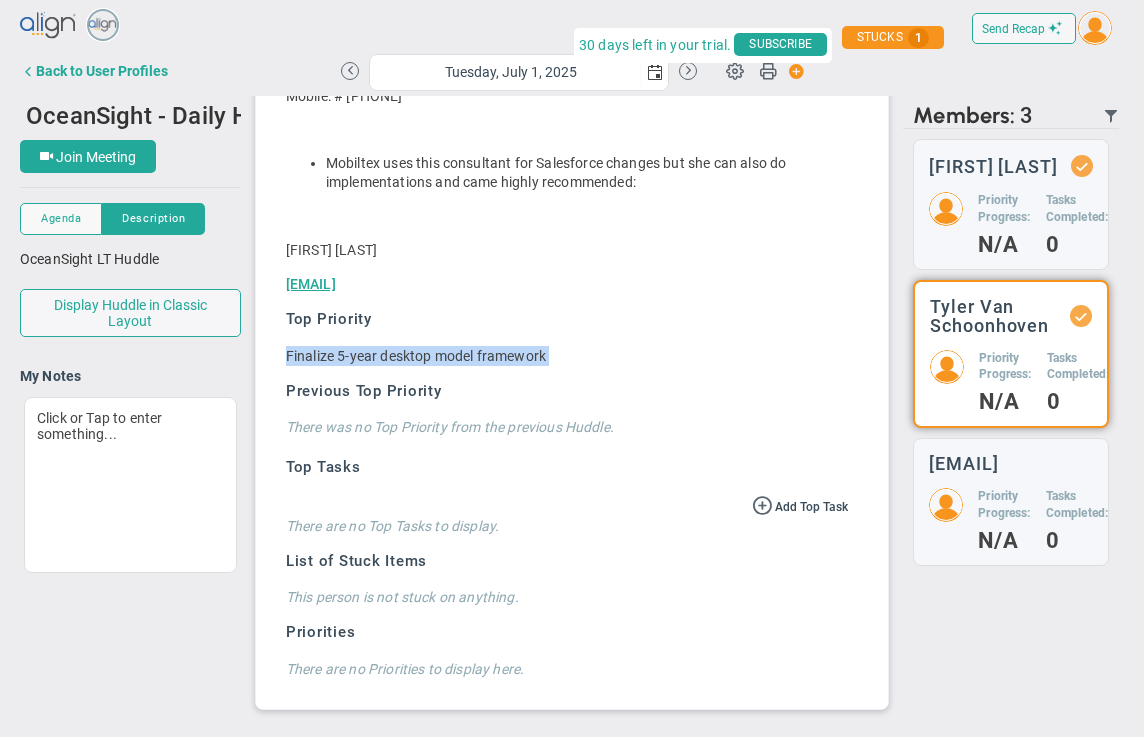 click on "Finalize 5-year desktop model framework" at bounding box center [567, -67] 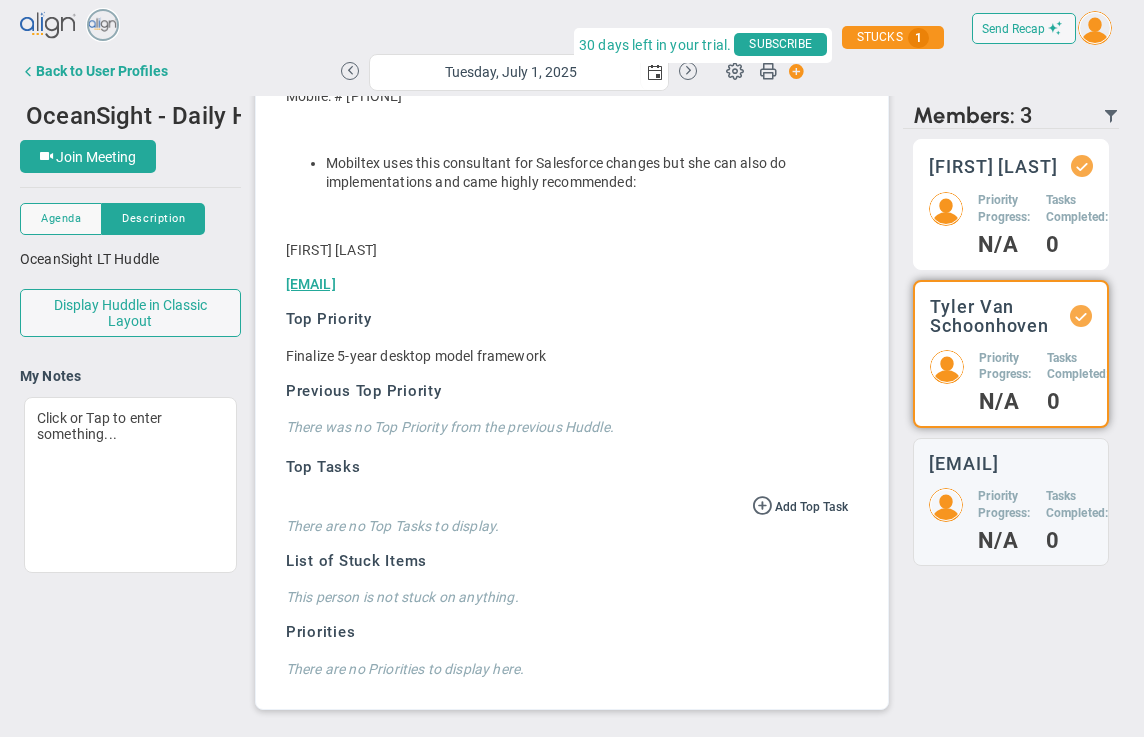 click on "Priority Progress:" at bounding box center [1004, 209] 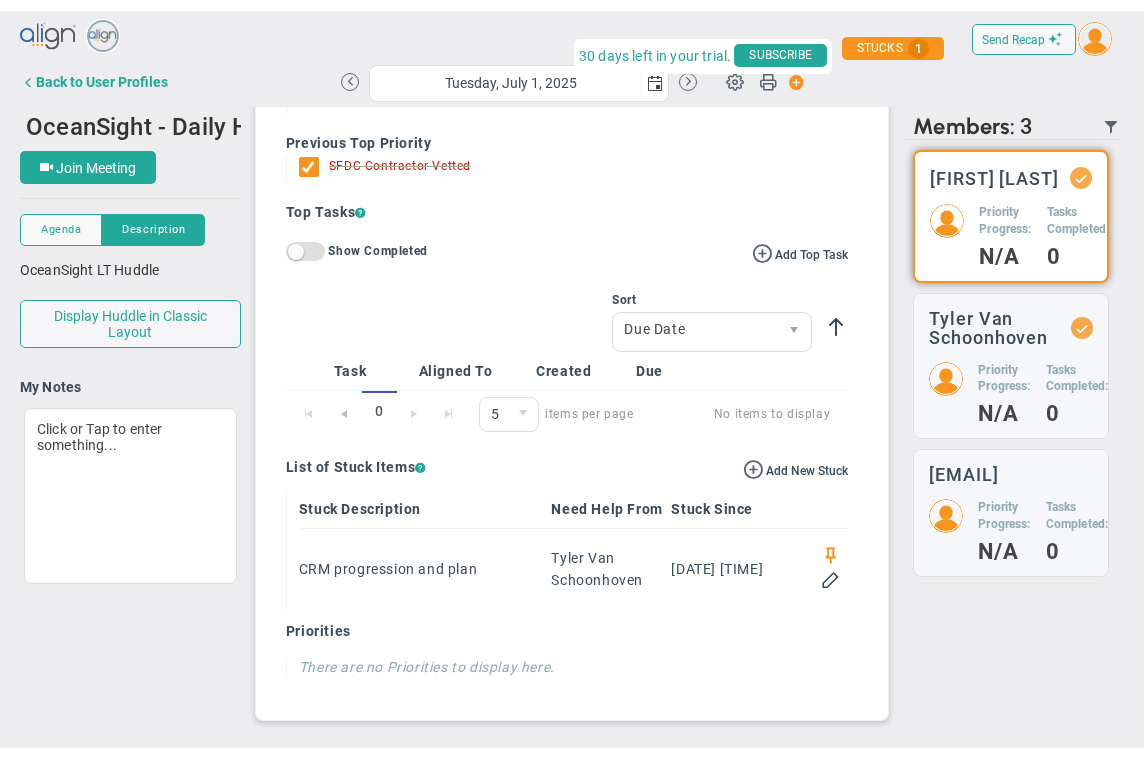 scroll, scrollTop: 164, scrollLeft: 0, axis: vertical 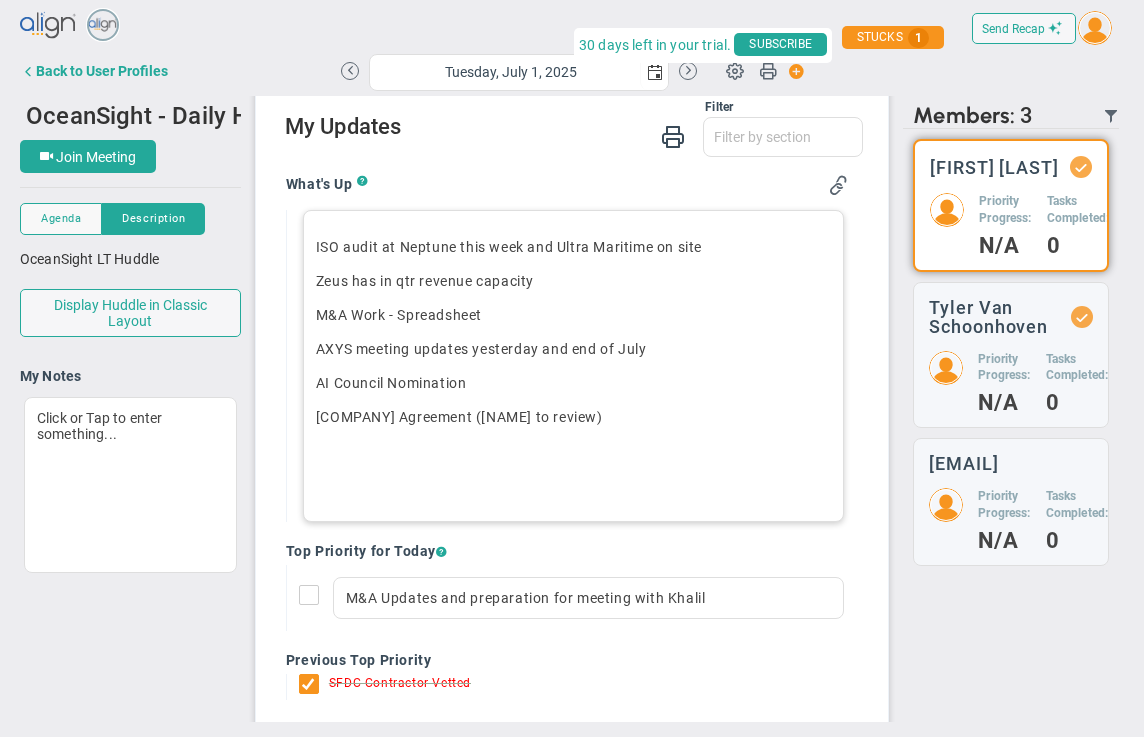 click on "Zeus has in qtr revenue capacity" at bounding box center (573, 281) 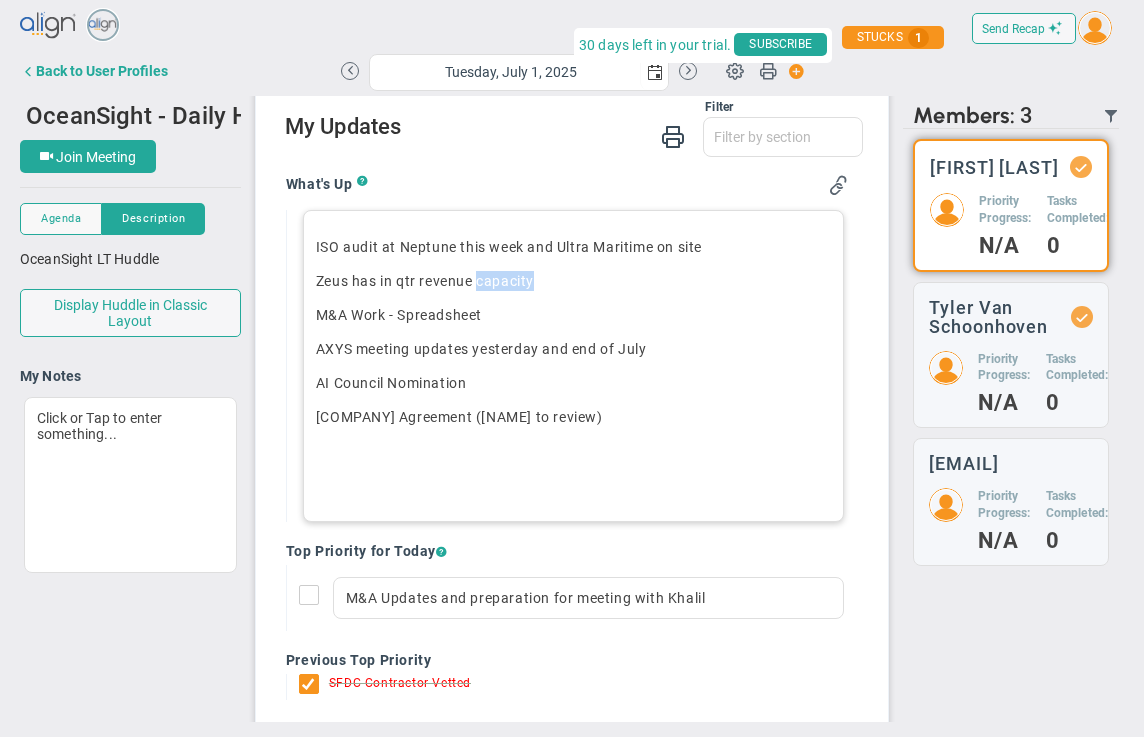 click on "Zeus has in qtr revenue capacity" at bounding box center [573, 281] 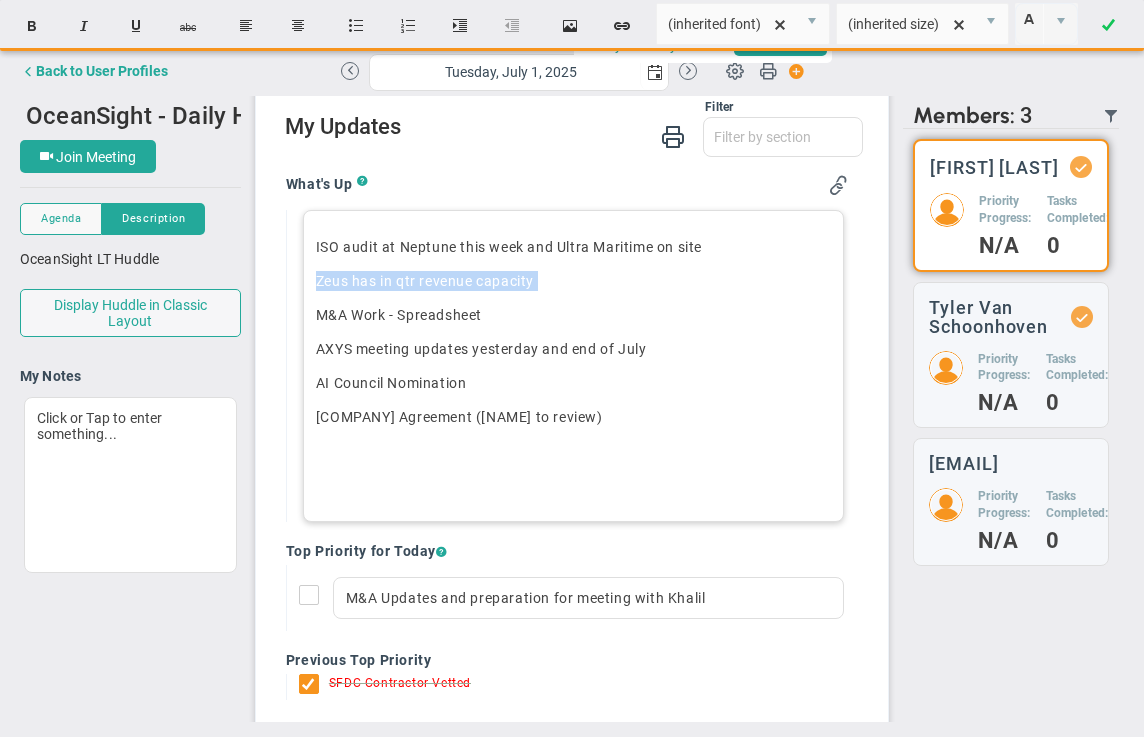 click on "Zeus has in qtr revenue capacity" at bounding box center (573, 281) 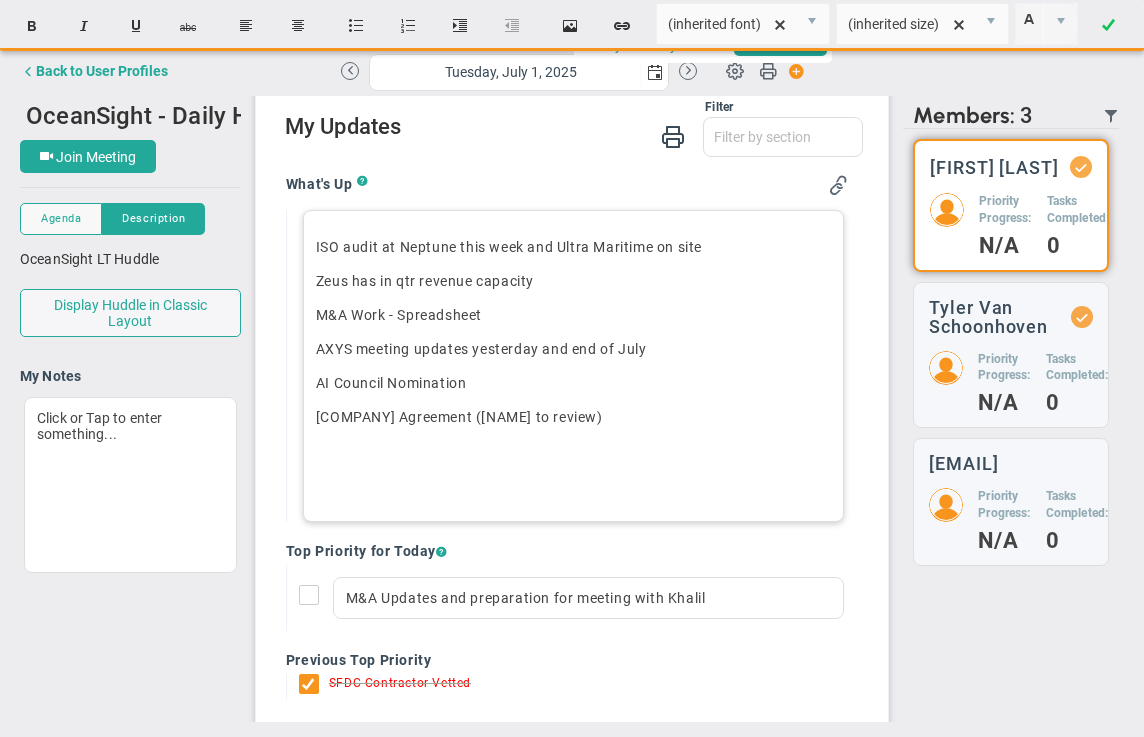 click on "AXYS meeting updates yesterday and end of July" at bounding box center [573, 349] 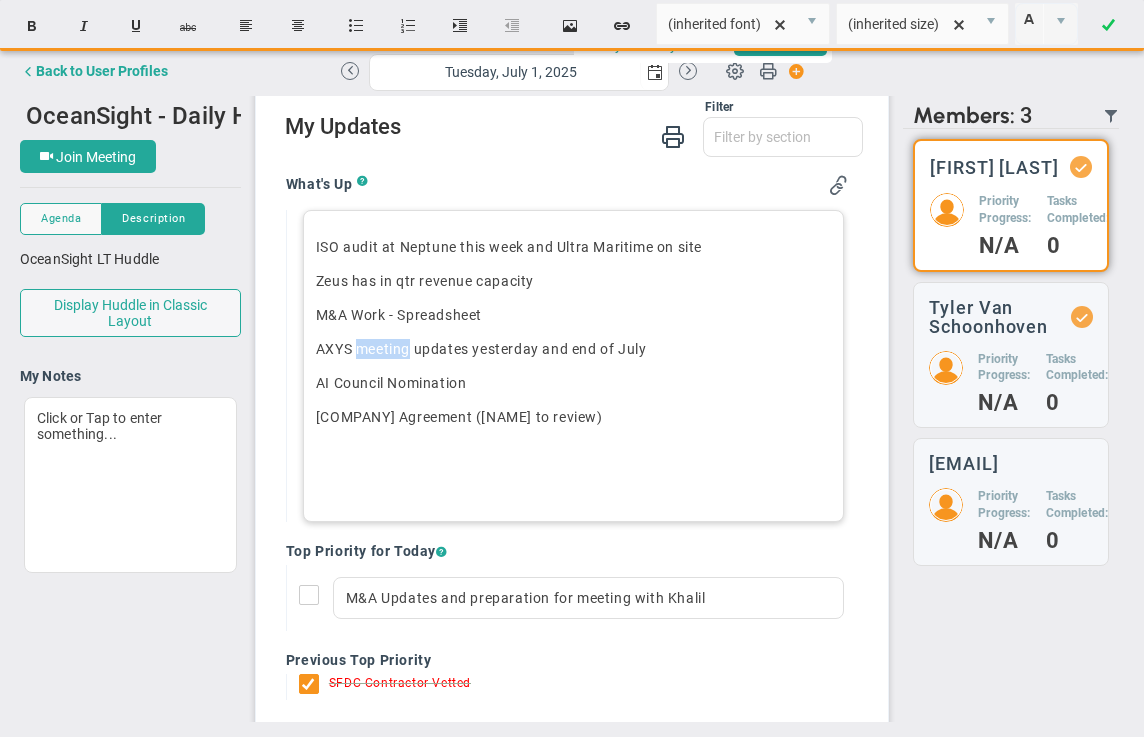 click on "AXYS meeting updates yesterday and end of July" at bounding box center [573, 349] 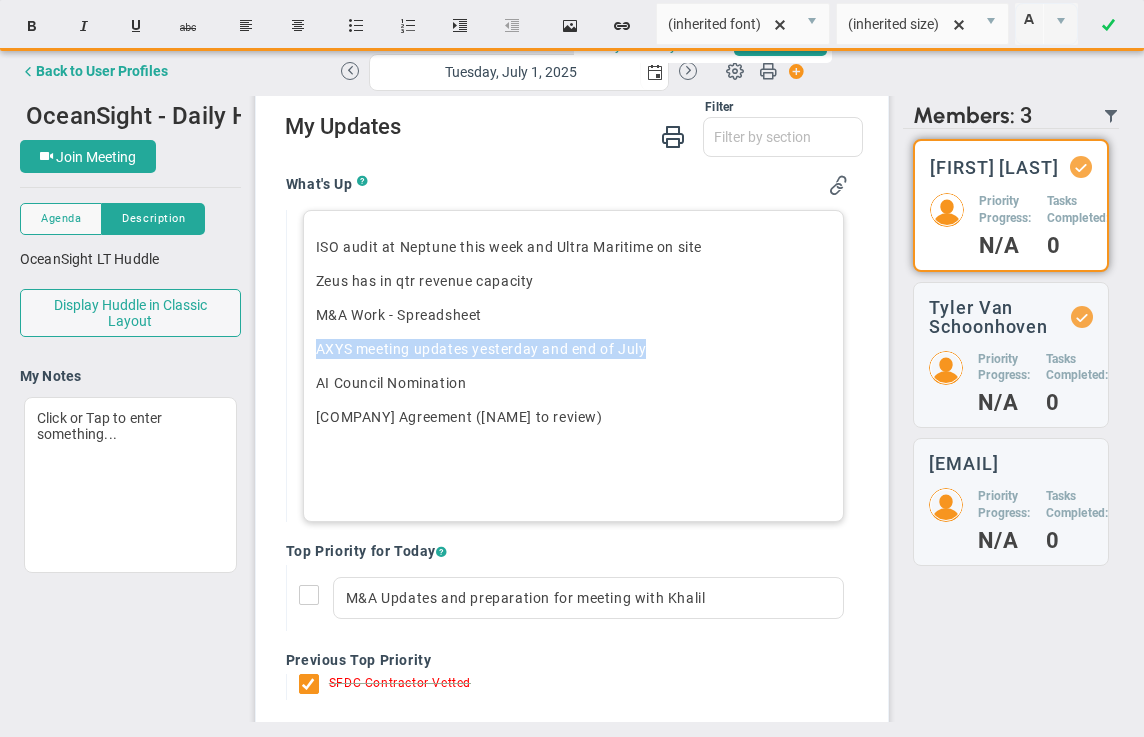 click on "AXYS meeting updates yesterday and end of July" at bounding box center [573, 349] 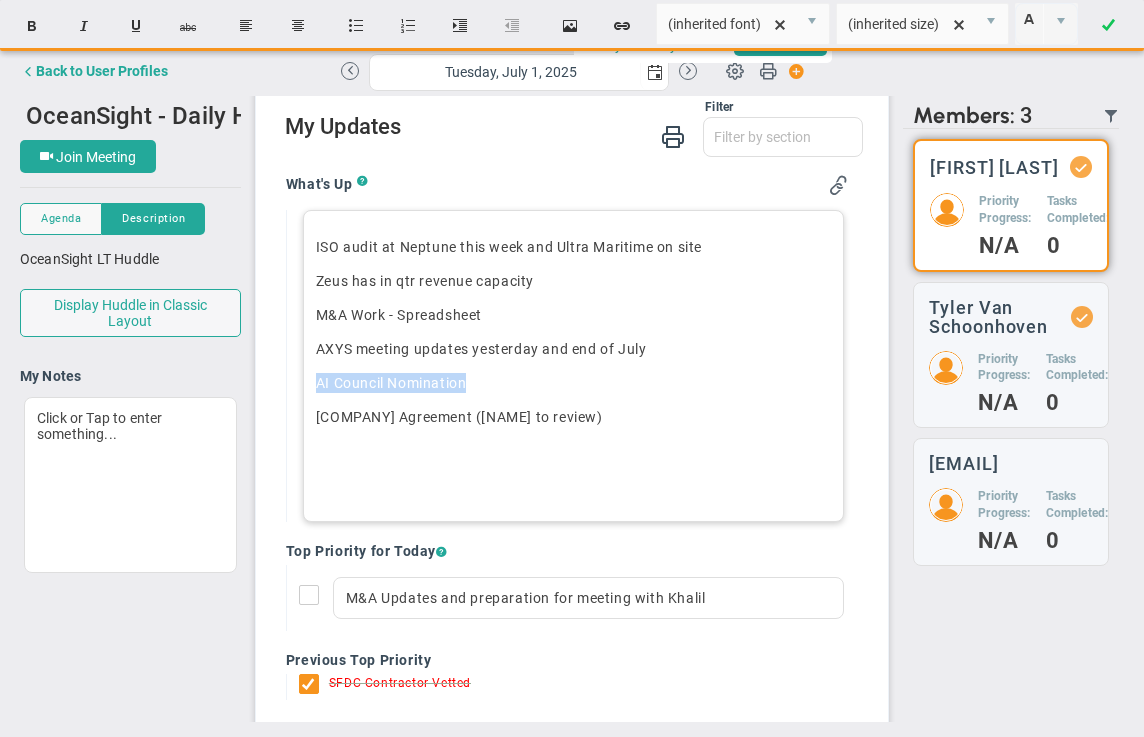 drag, startPoint x: 314, startPoint y: 381, endPoint x: 532, endPoint y: 381, distance: 218 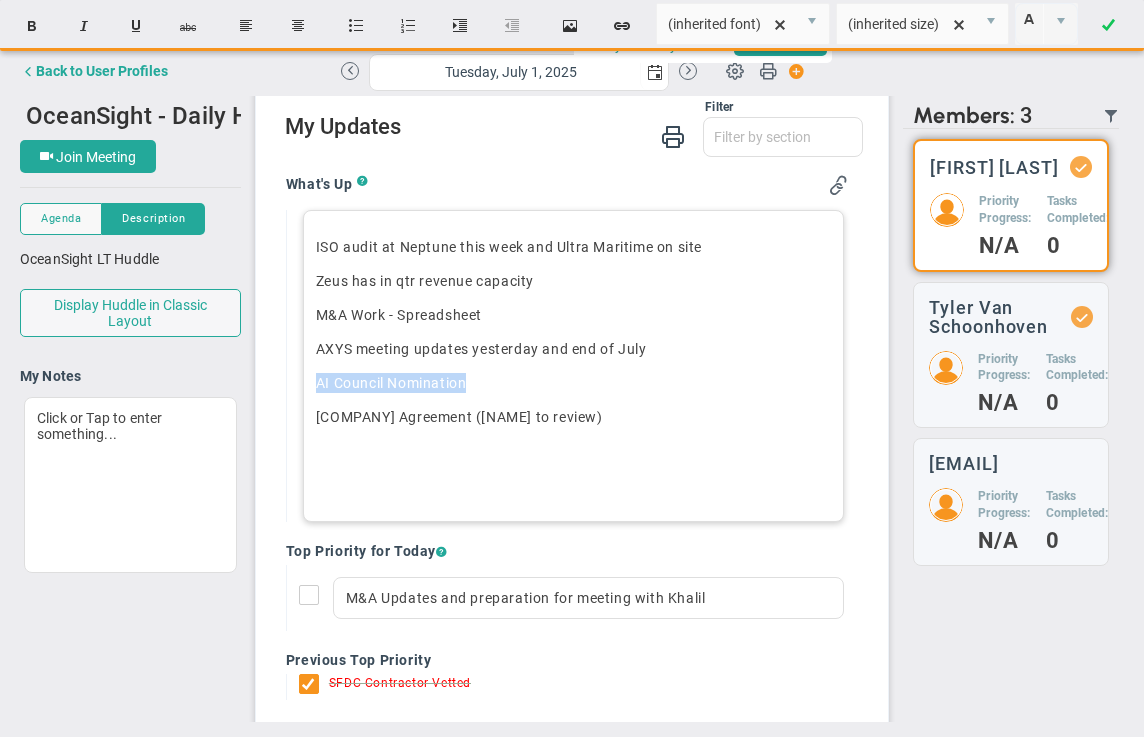 click on "AI Council Nomination" at bounding box center [573, 383] 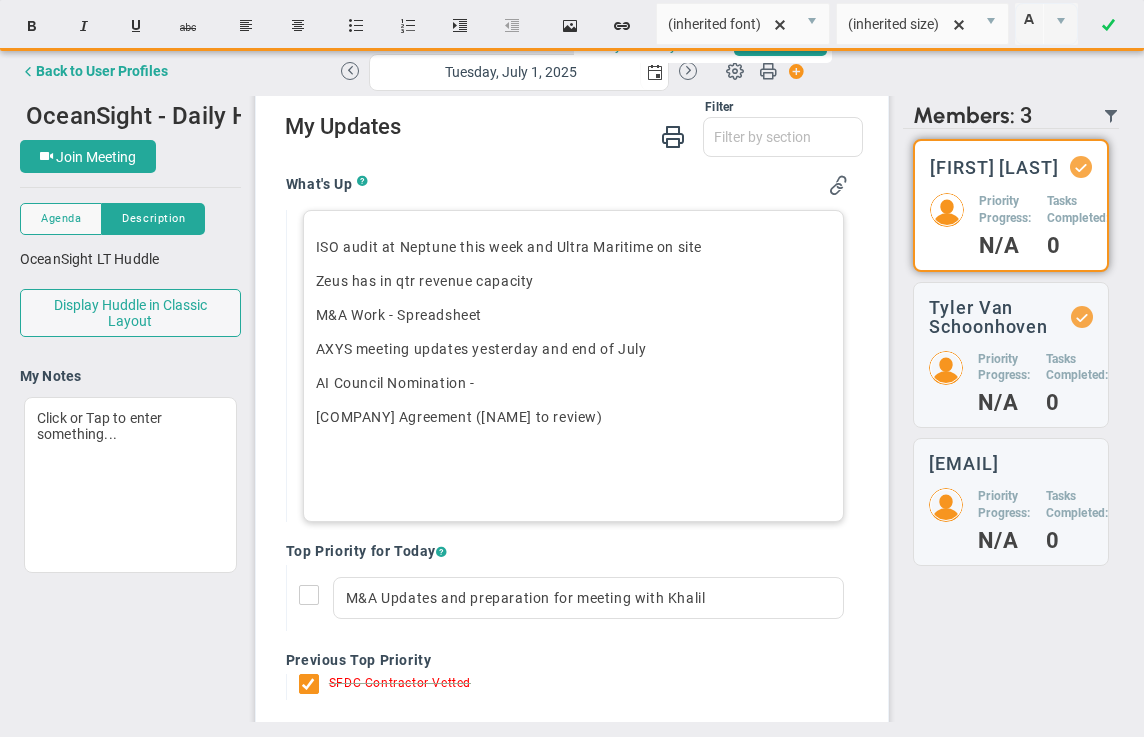 click on "[COMPANY] Agreement ([NAME] to review)" at bounding box center [395, 383] 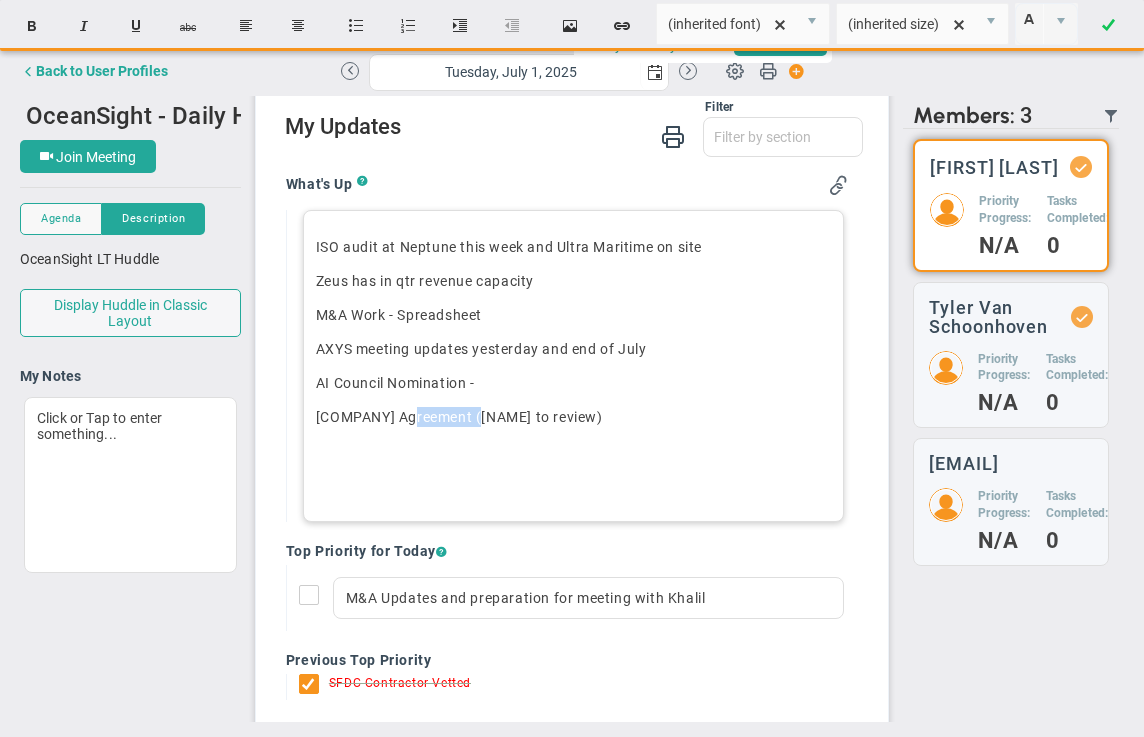 click on "[COMPANY] Agreement ([NAME] to review)" at bounding box center [395, 383] 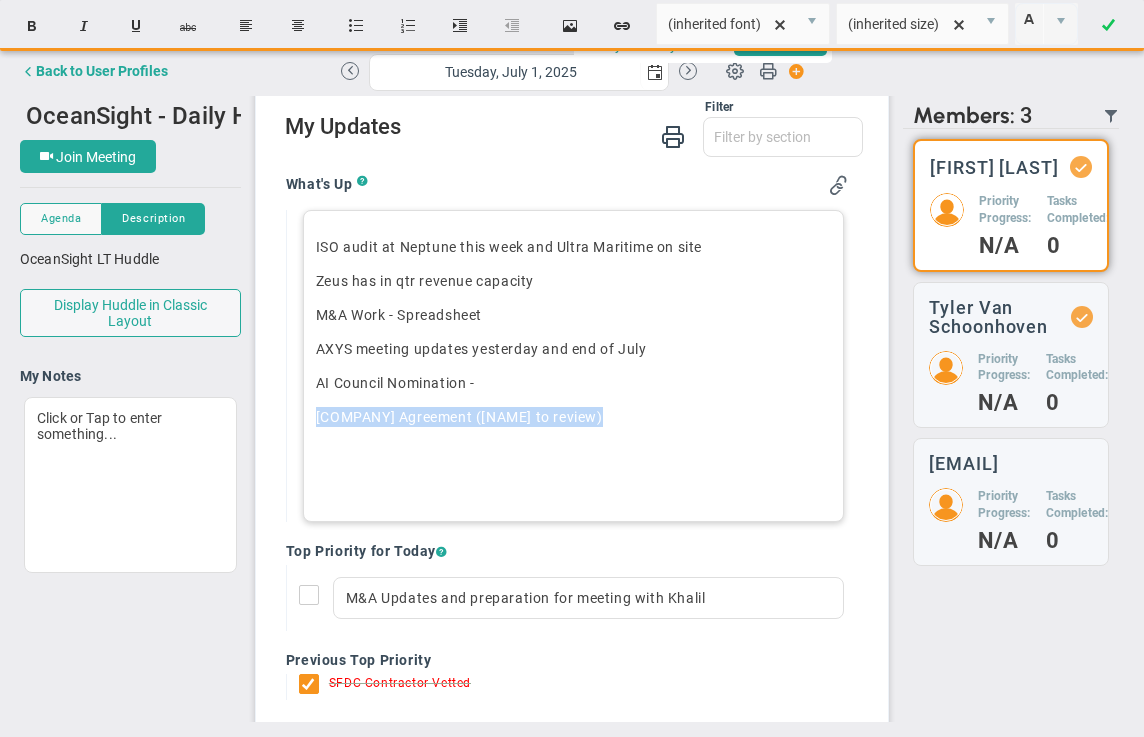 click on "[COMPANY] Agreement ([NAME] to review)" at bounding box center [395, 383] 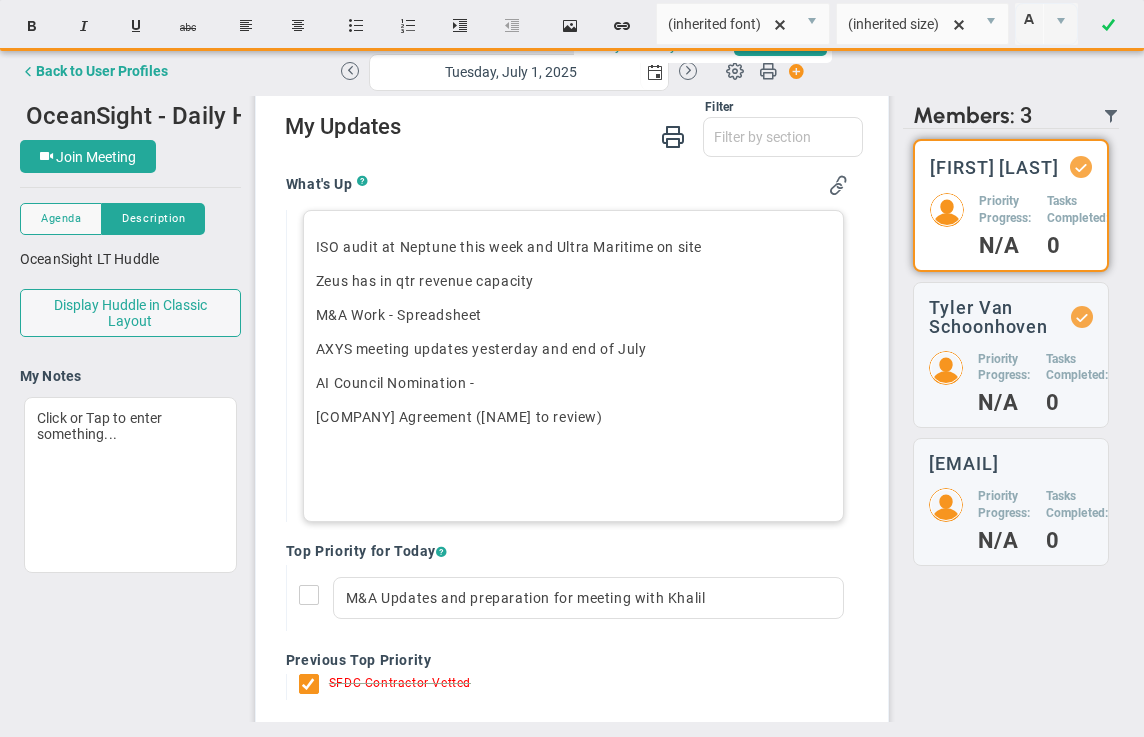 click on "ISO audit at Neptune this week and Ultra Maritime on site Zeus has in qtr revenue capacity M&A Work - Spreadsheet AXYS meeting updates yesterday and end of July AI Council Nomination -  Norton Rose Agreement (Matt to review) ﻿ ﻿" at bounding box center (573, 366) 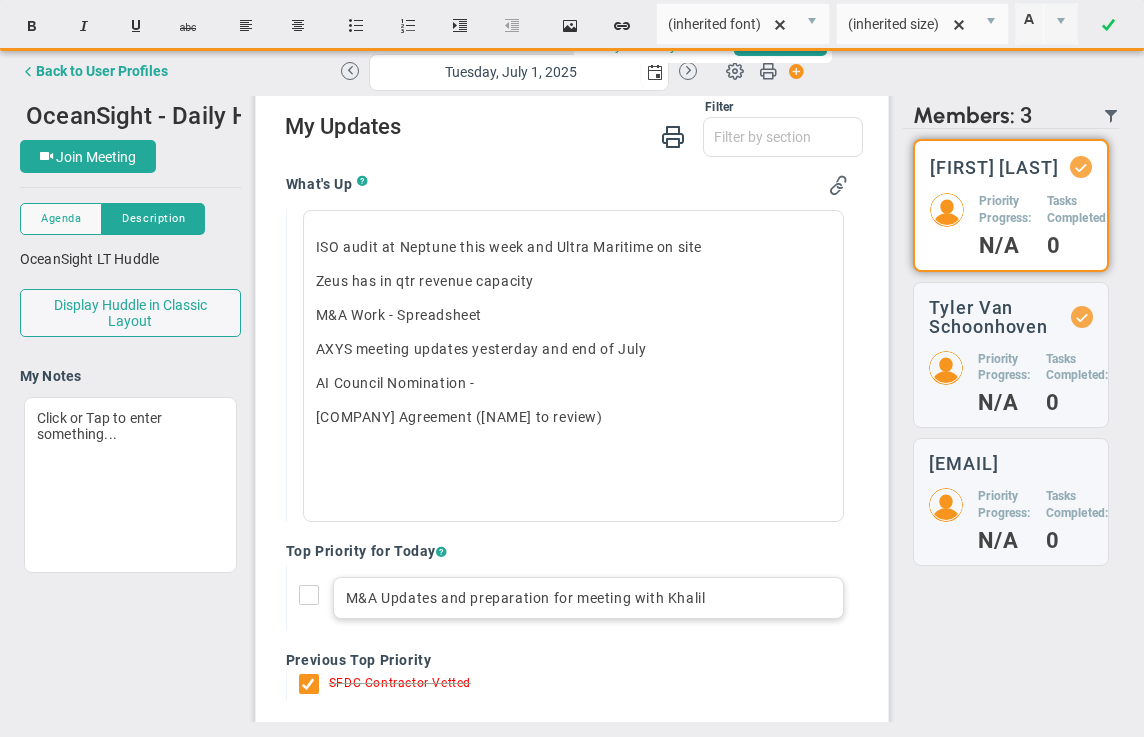click on "M&A Updates and preparation for meeting with Khalil" at bounding box center [588, 598] 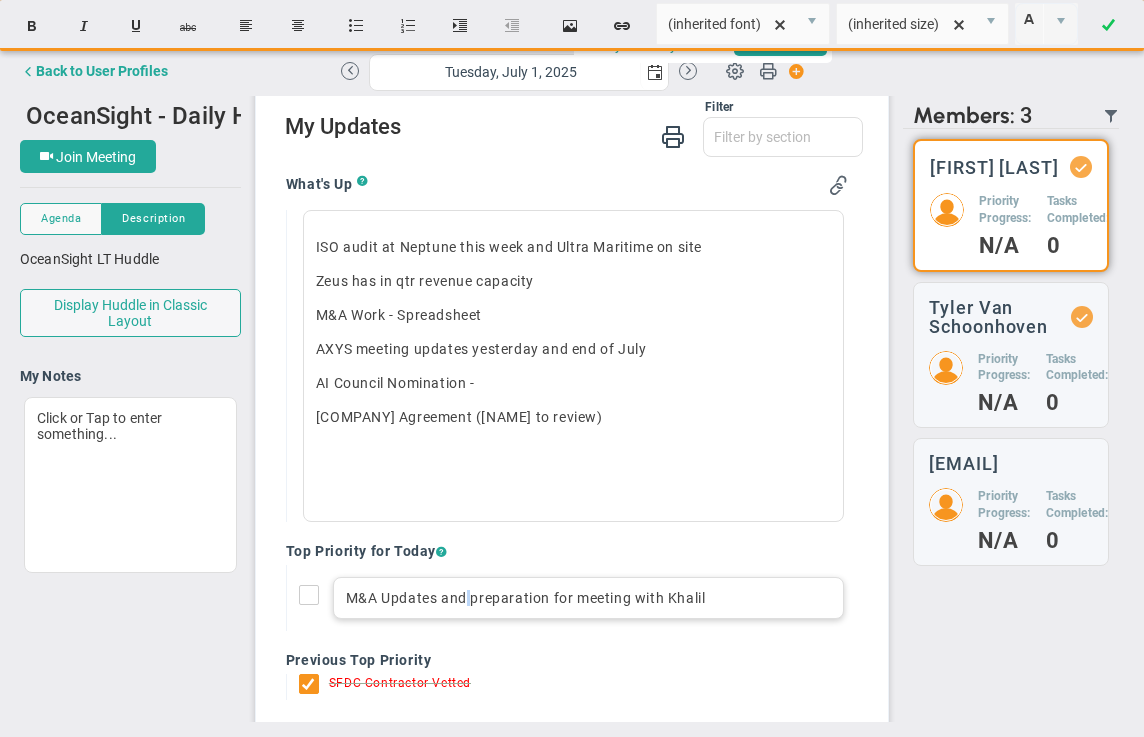 click on "M&A Updates and preparation for meeting with Khalil" at bounding box center [588, 598] 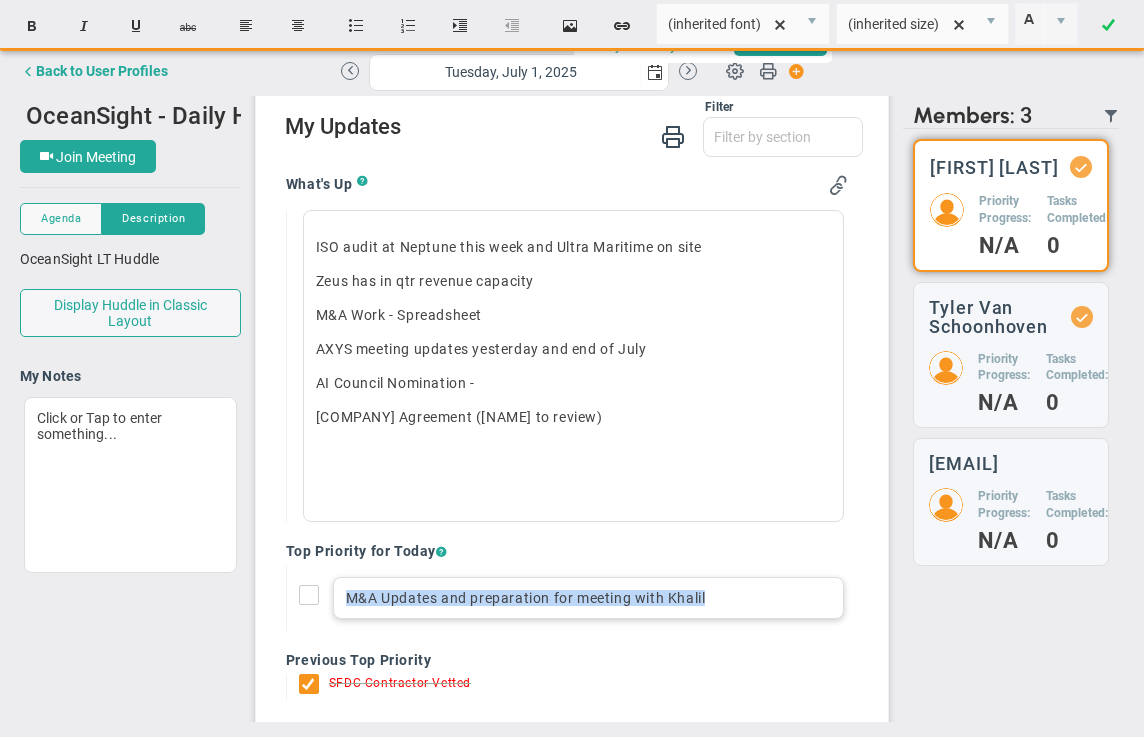 click on "M&A Updates and preparation for meeting with Khalil" at bounding box center (588, 598) 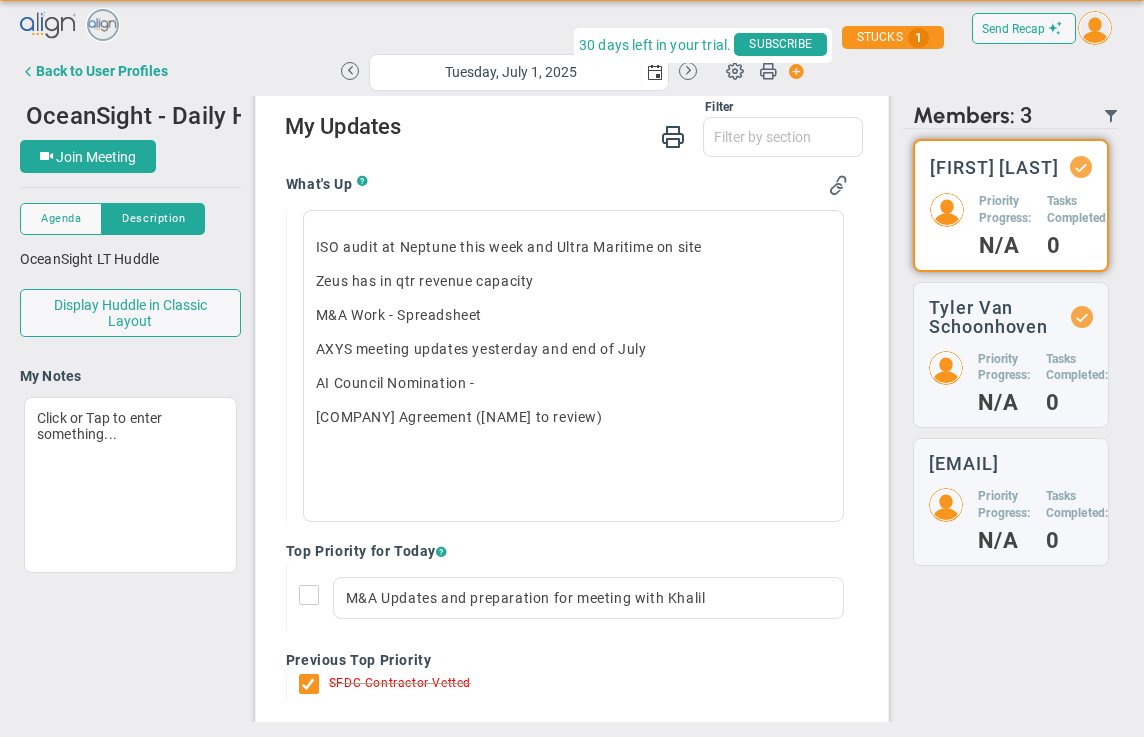 click on "There are no members with updates to show.
There are no members with updates to show.
Retrieving members...
[FIRST] [LAST]
Priority Progress:
N/A
Tasks Completed:
0
N/A 0 N/A" at bounding box center [1011, 425] 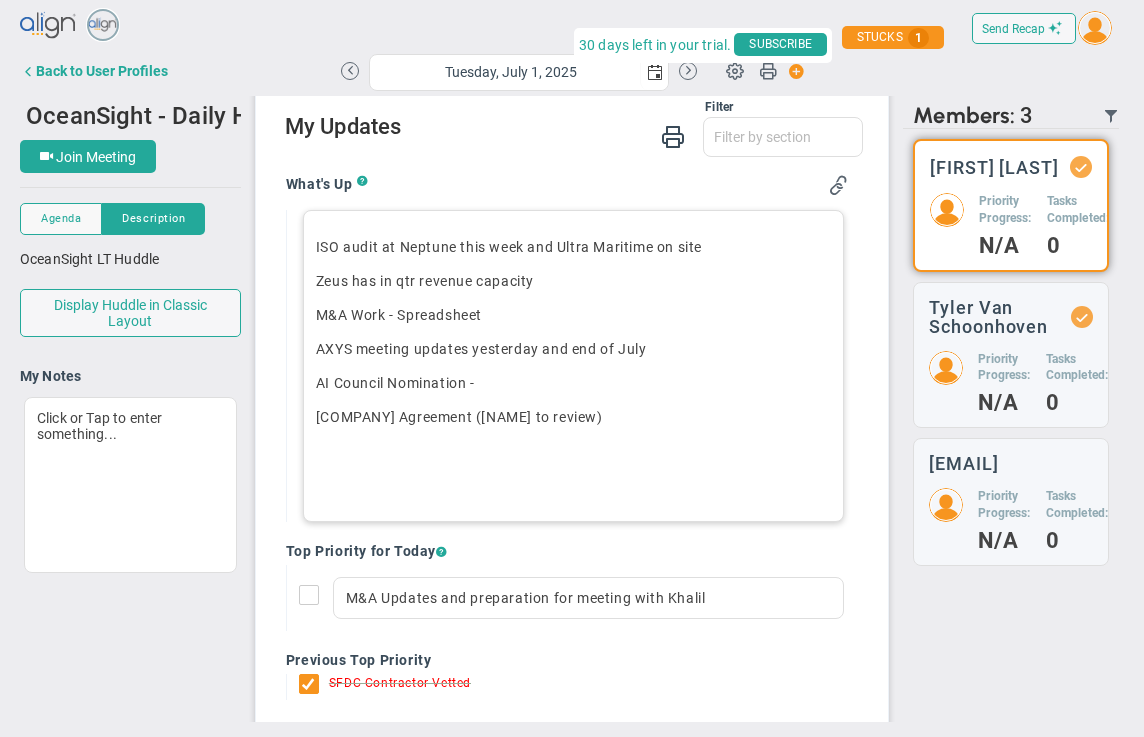 click on "ISO audit at Neptune this week and Ultra Maritime on site Zeus has in qtr revenue capacity M&A Work - Spreadsheet AXYS meeting updates yesterday and end of July AI Council Nomination -  Norton Rose Agreement (Matt to review) ﻿ ﻿" at bounding box center [573, 366] 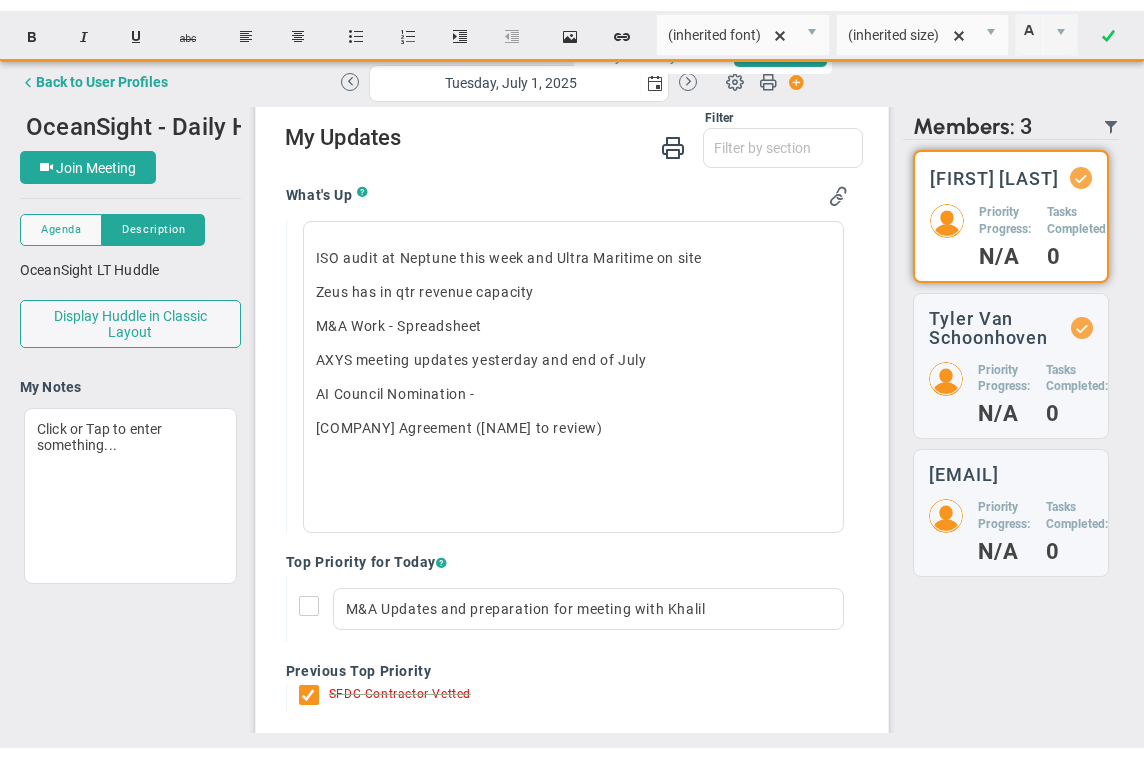 scroll, scrollTop: 6, scrollLeft: 0, axis: vertical 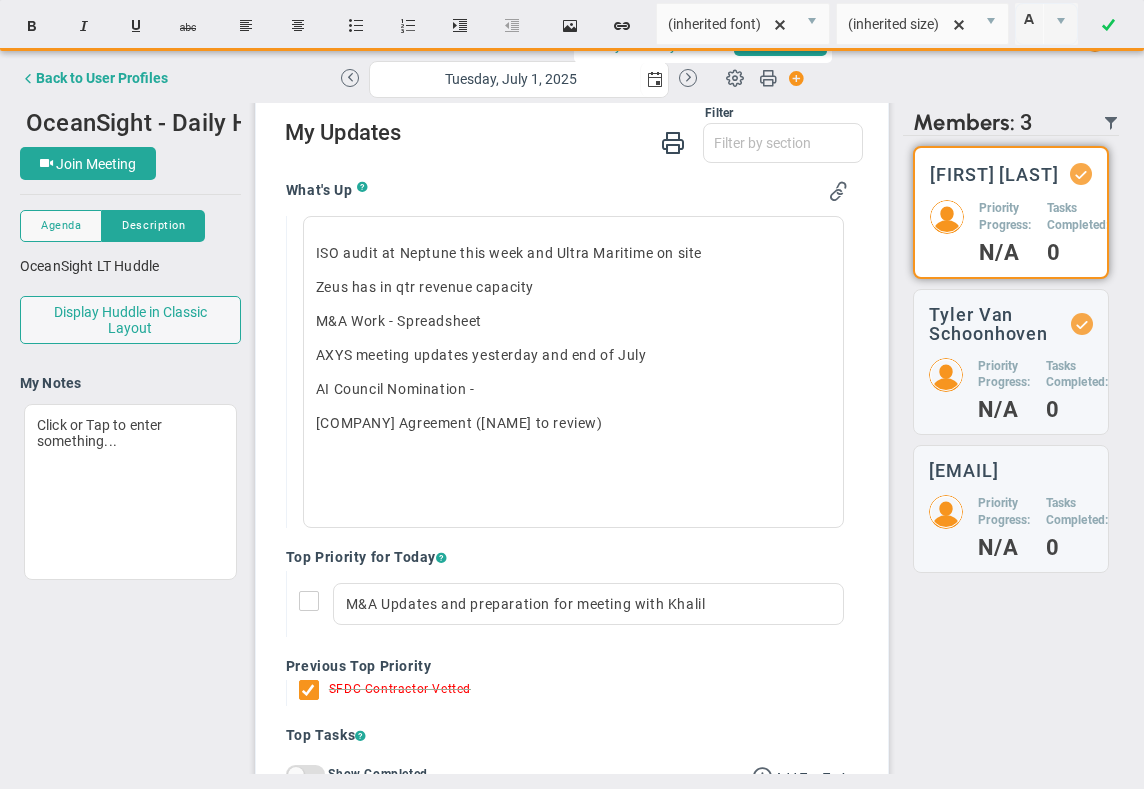 drag, startPoint x: 174, startPoint y: 620, endPoint x: 255, endPoint y: 563, distance: 99.04544 